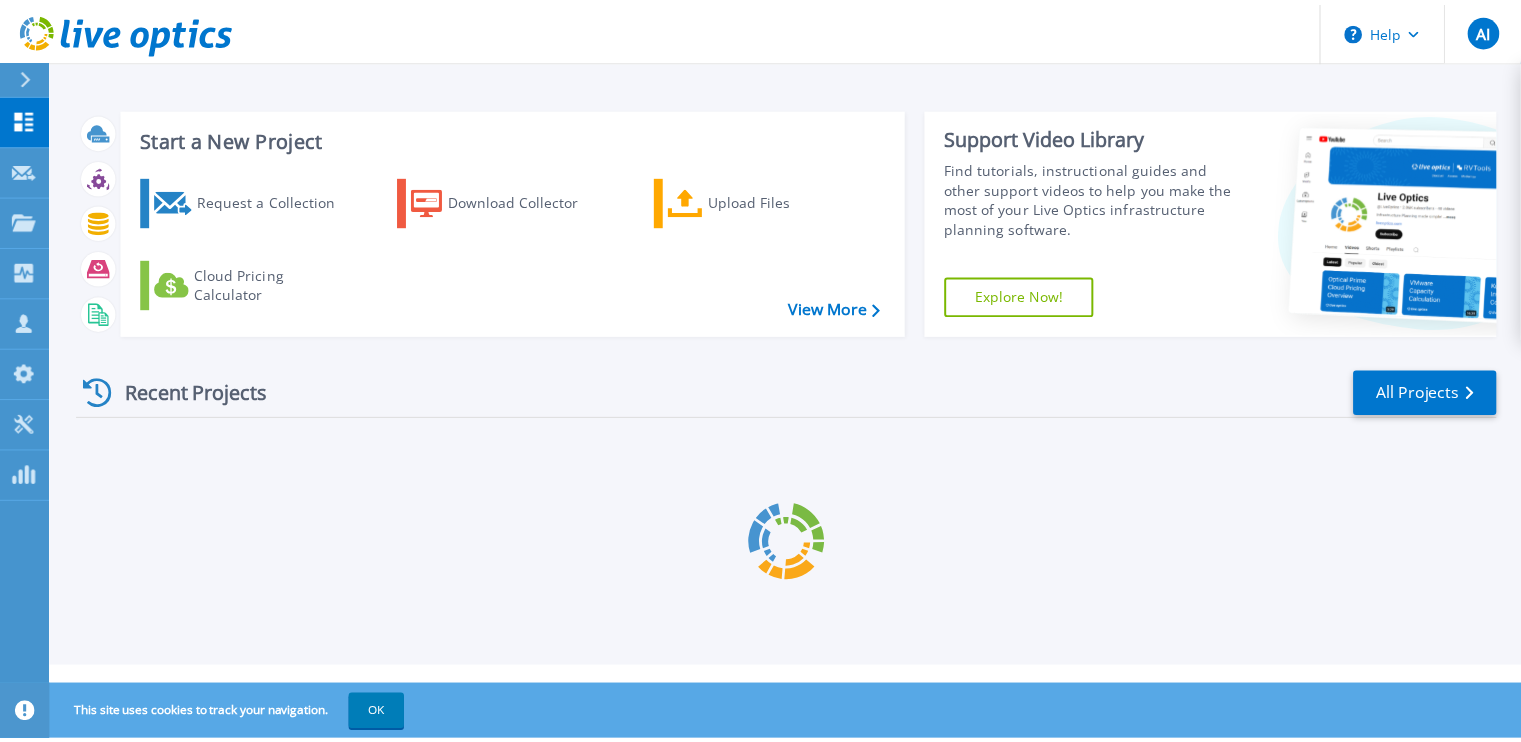 scroll, scrollTop: 0, scrollLeft: 0, axis: both 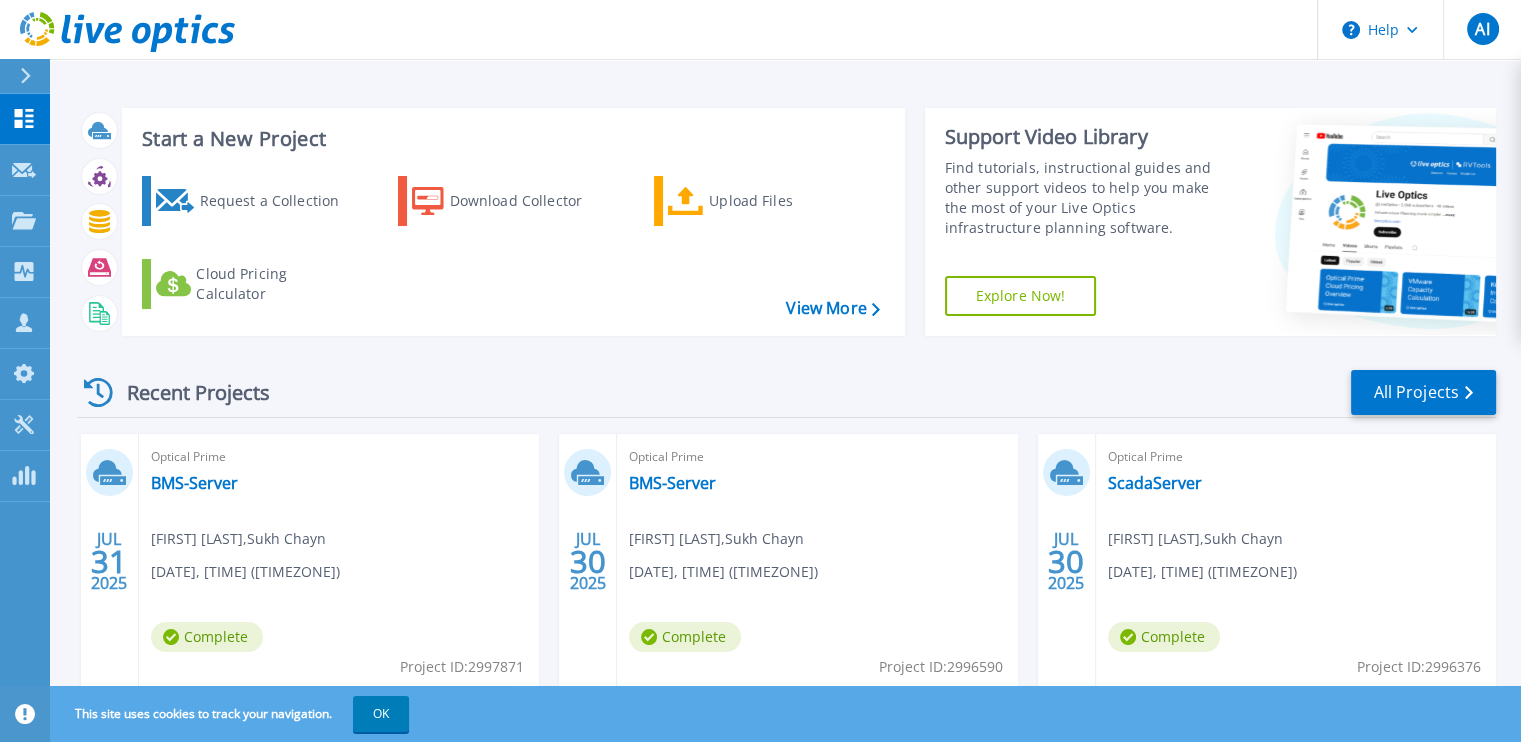 click on "Optical Prime BMS-Server Muhammad Nadeem ,  Sukh Chayn  07/31/2025, 22:05 (+05:00) Complete Project ID:  2997871" at bounding box center [339, 563] 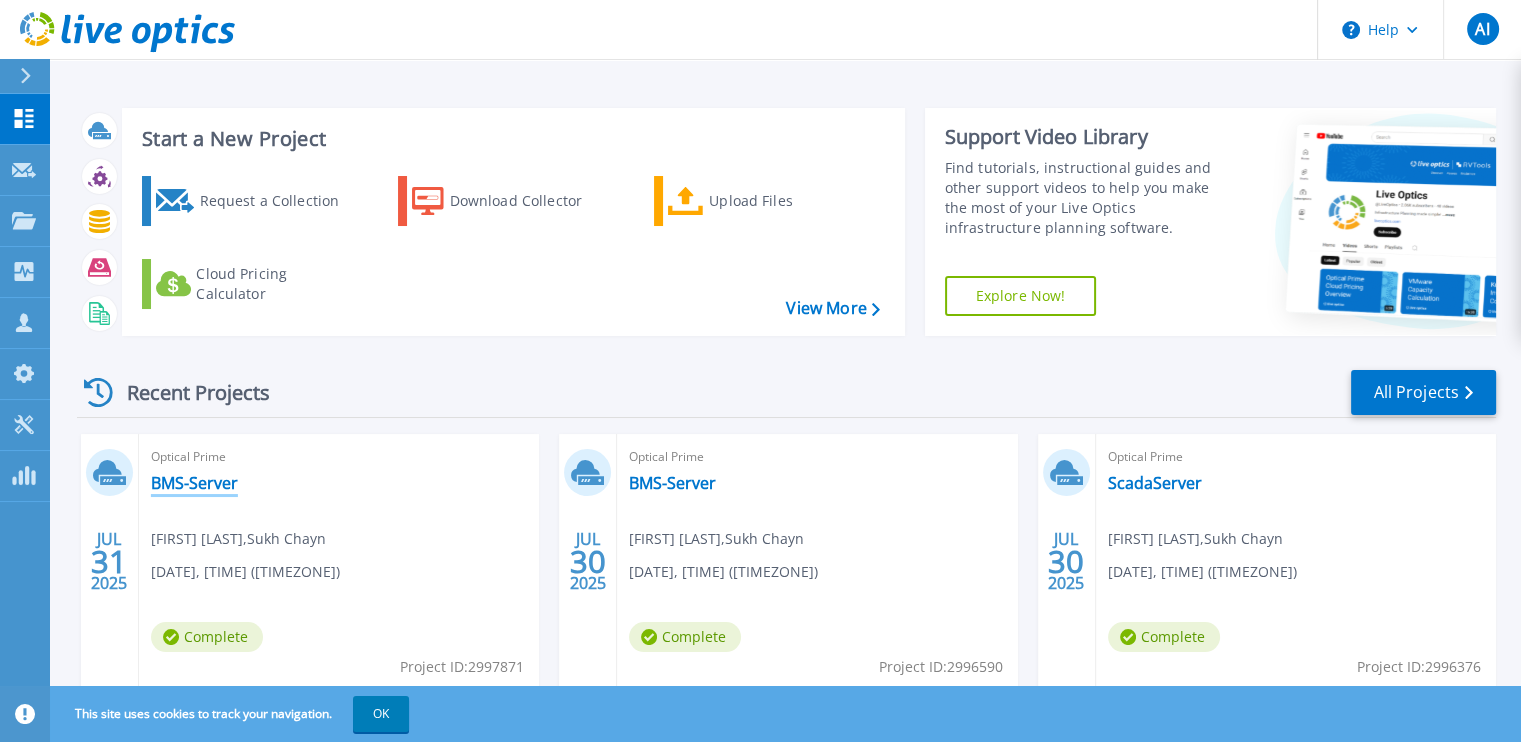 click on "BMS-Server" at bounding box center (194, 483) 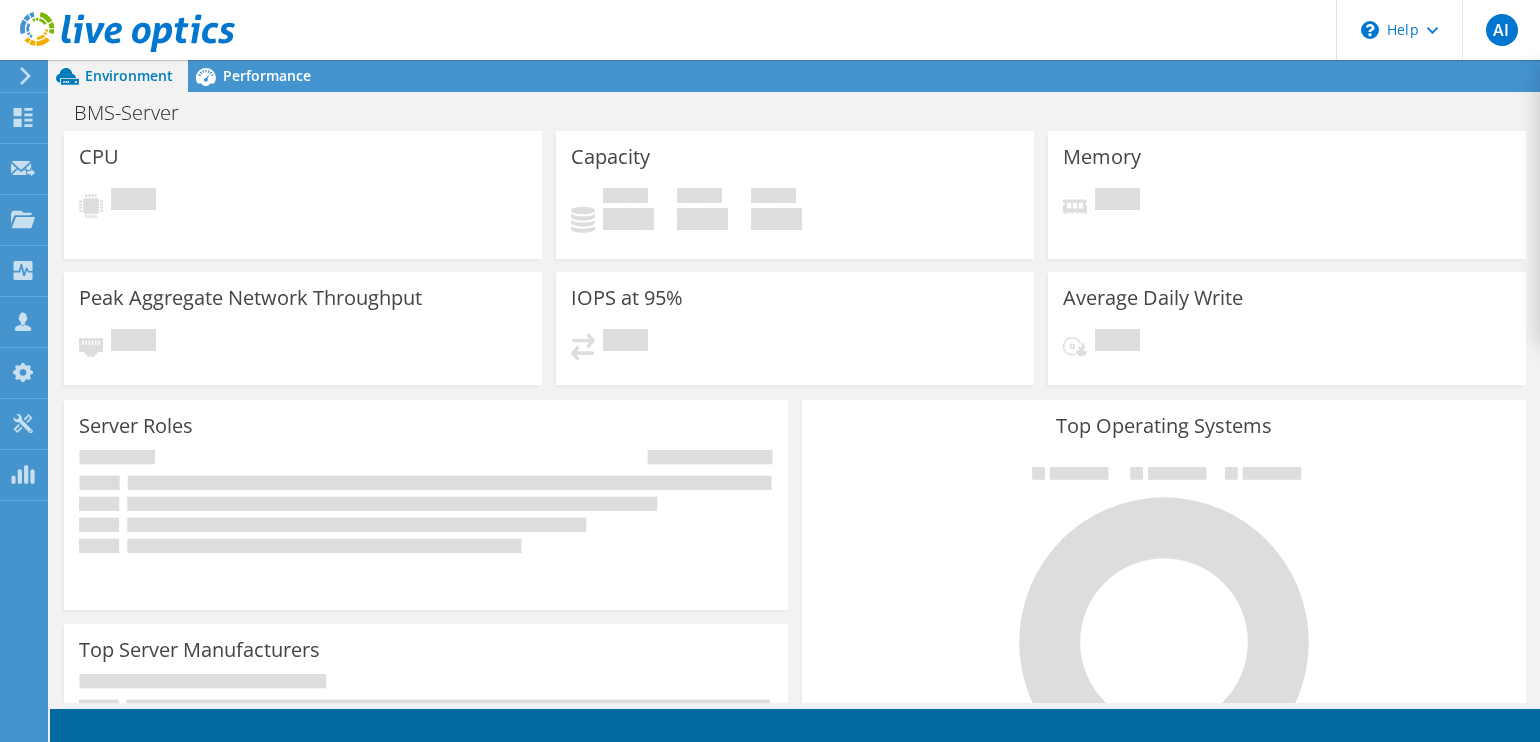 scroll, scrollTop: 0, scrollLeft: 0, axis: both 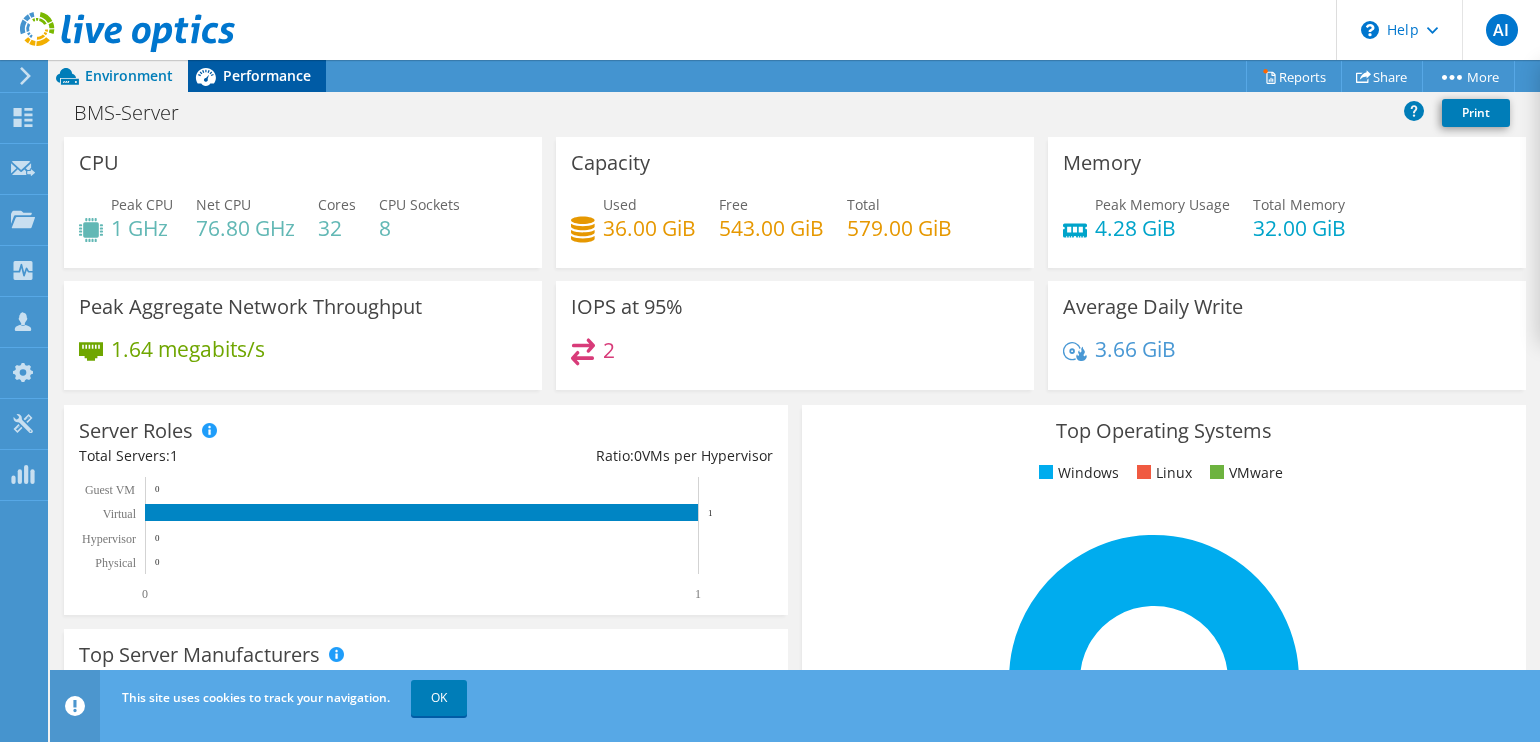 click on "Performance" at bounding box center (267, 75) 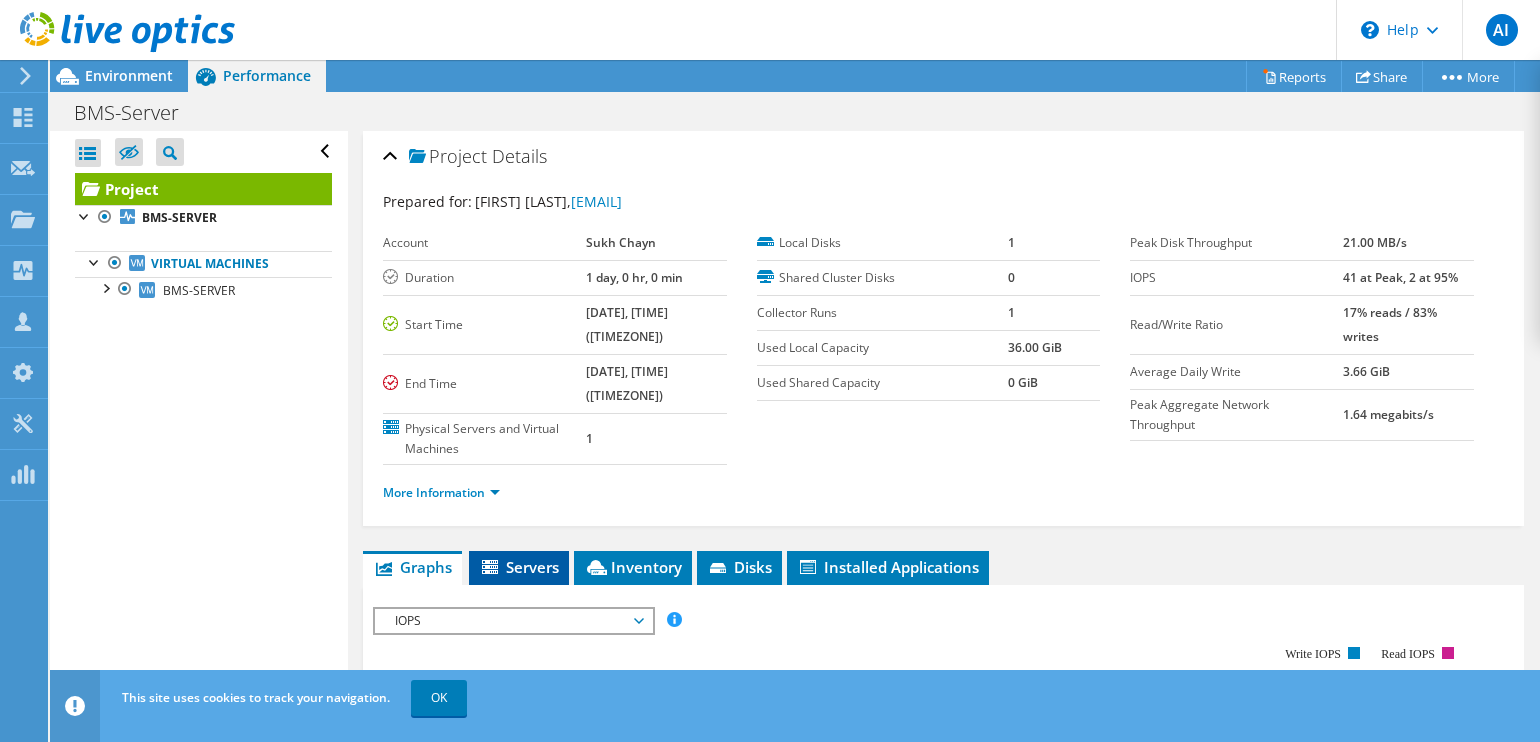 click on "Servers" at bounding box center (519, 567) 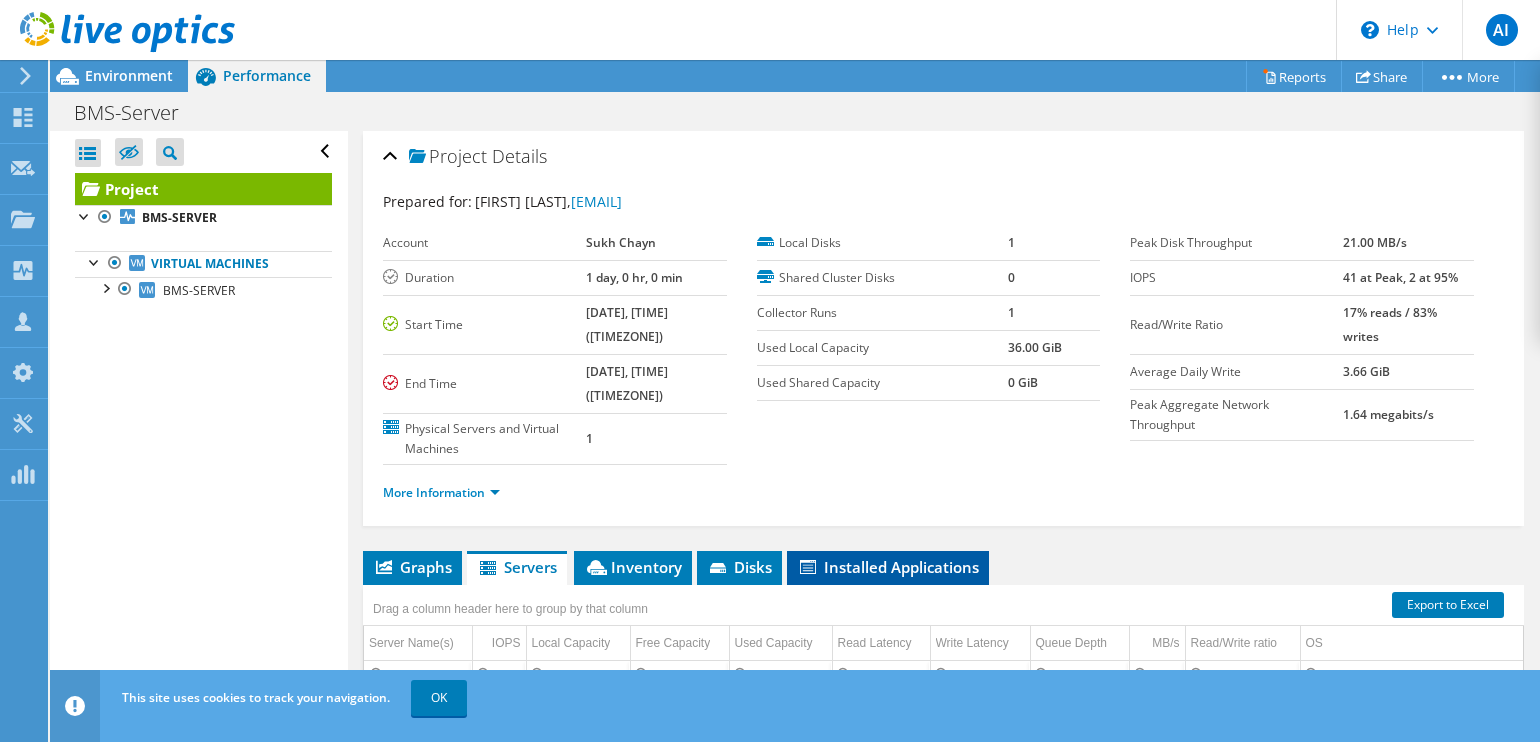 click on "Installed Applications" at bounding box center [888, 567] 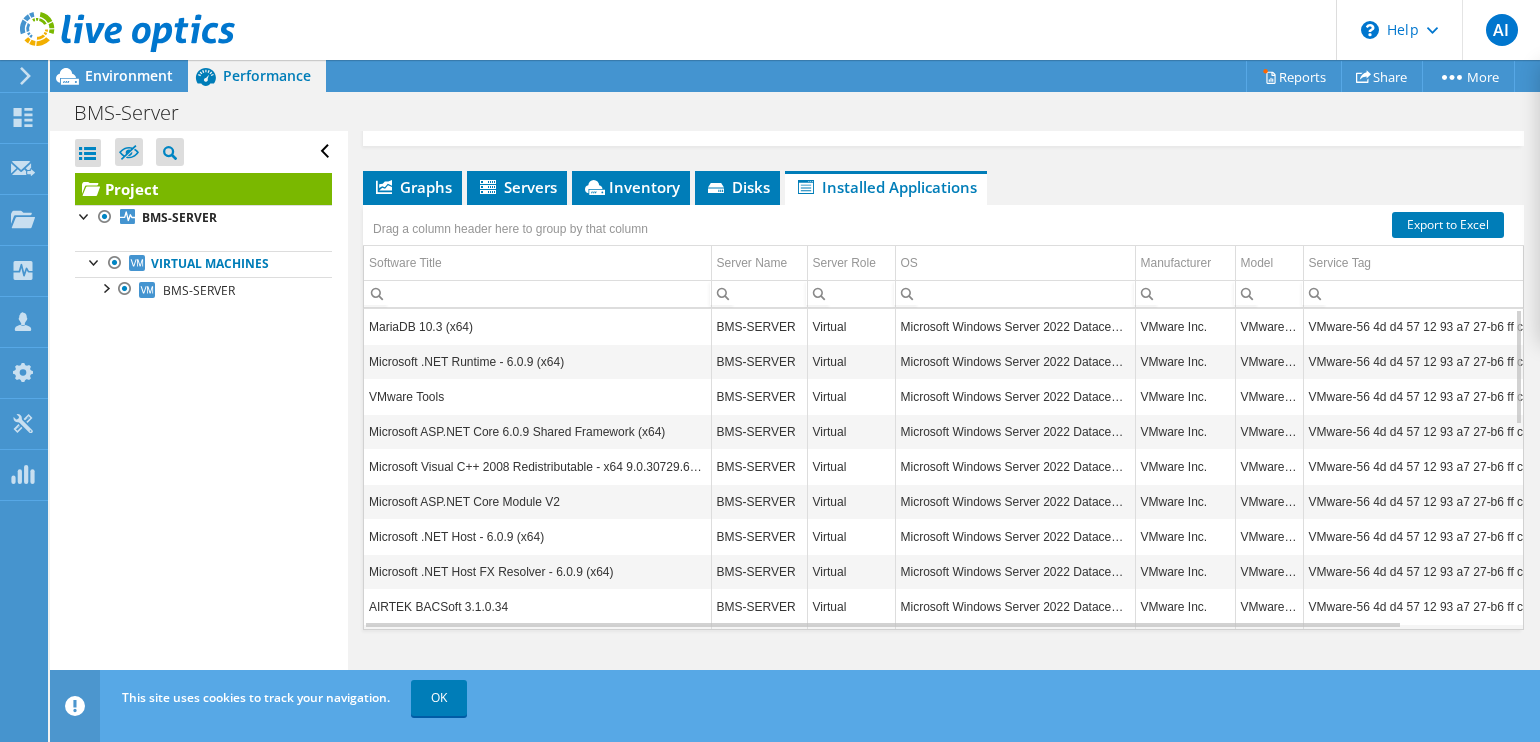 scroll, scrollTop: 378, scrollLeft: 0, axis: vertical 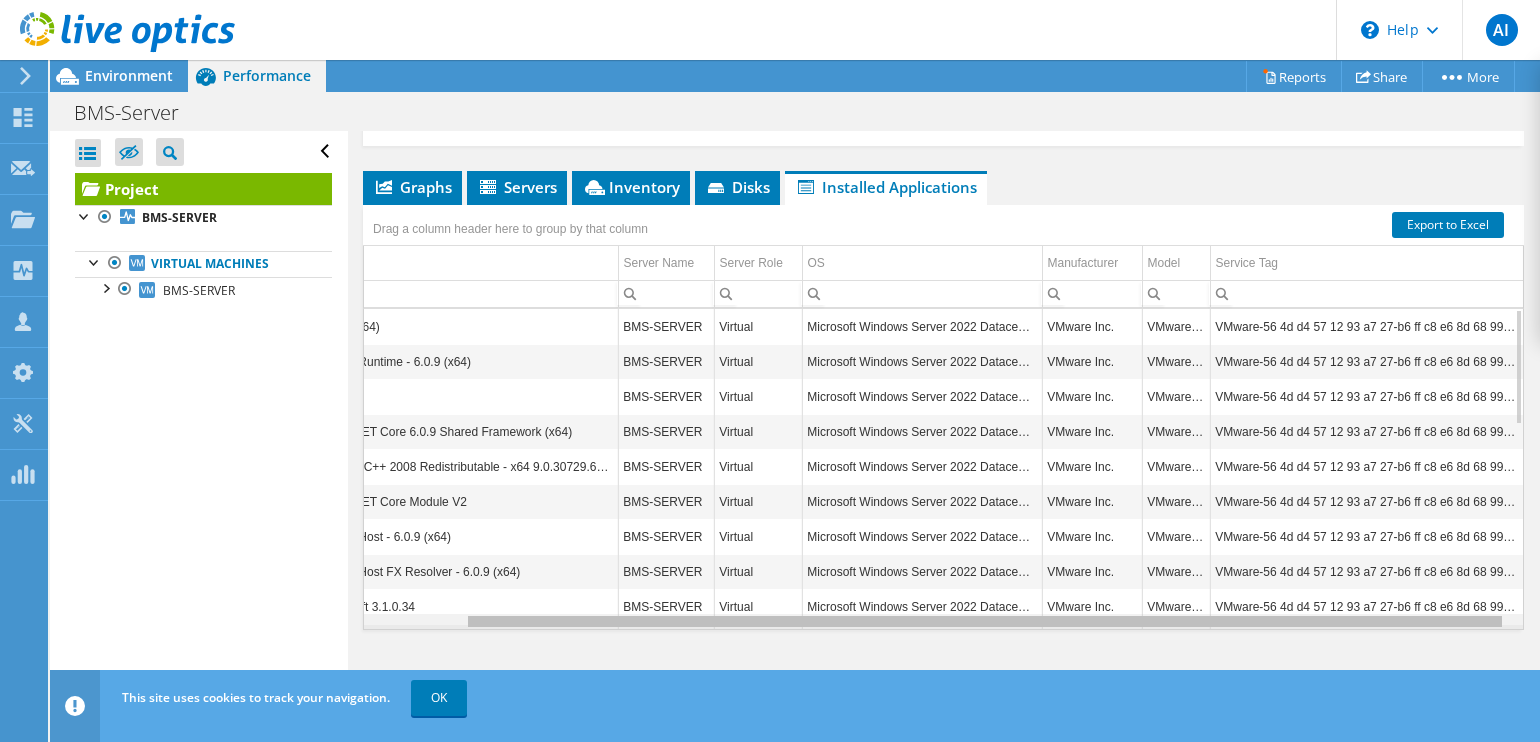 drag, startPoint x: 804, startPoint y: 616, endPoint x: 1094, endPoint y: 635, distance: 290.62173 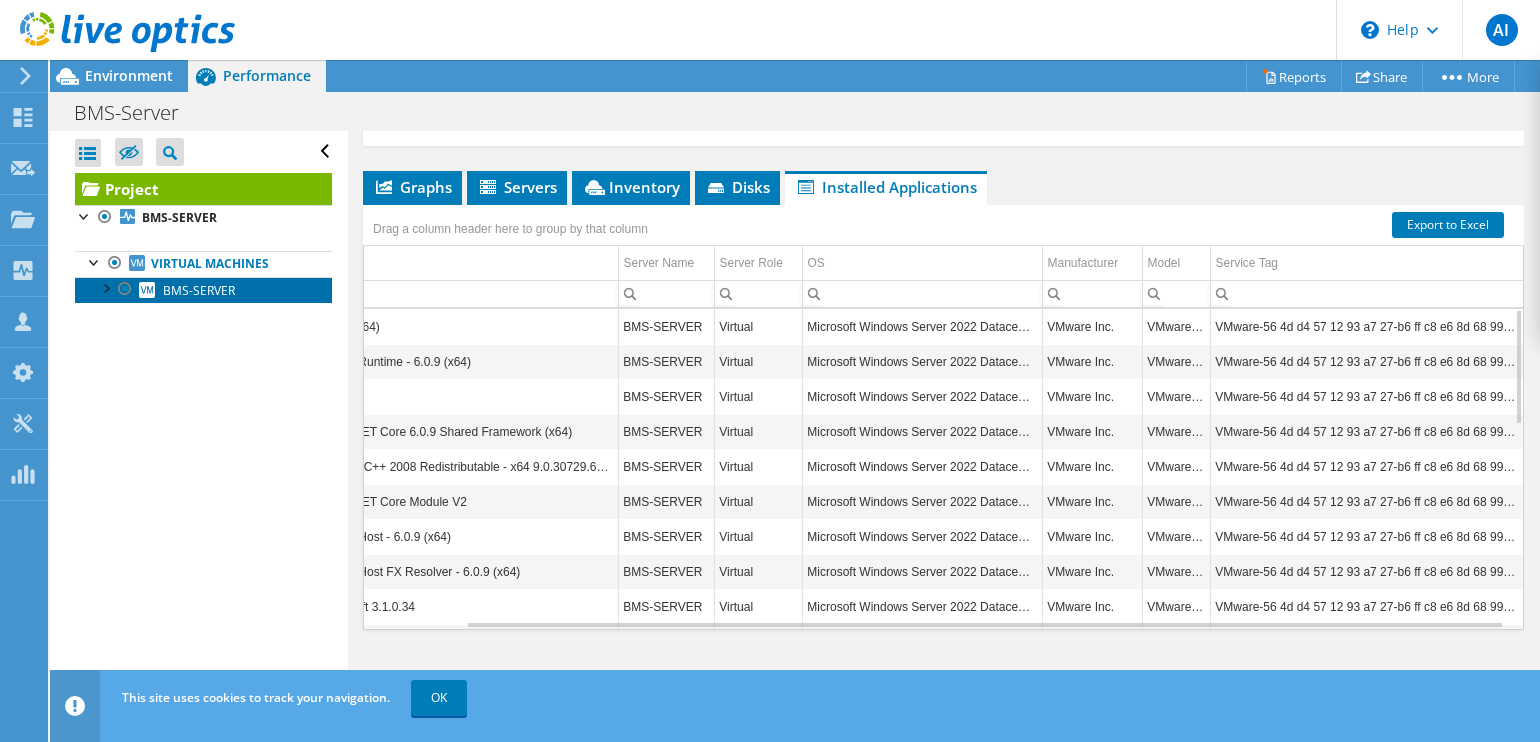 click on "BMS-SERVER" at bounding box center (199, 290) 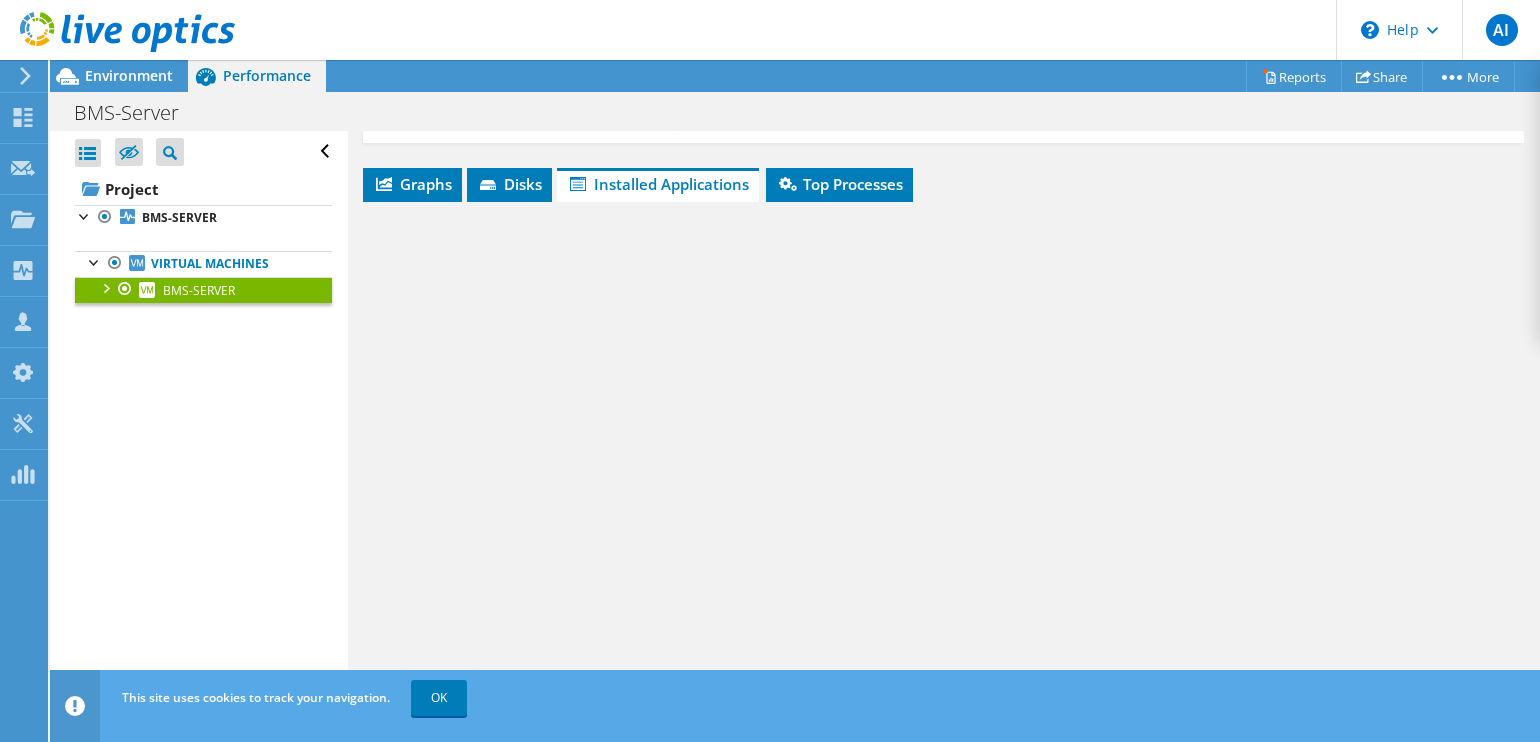scroll, scrollTop: 301, scrollLeft: 0, axis: vertical 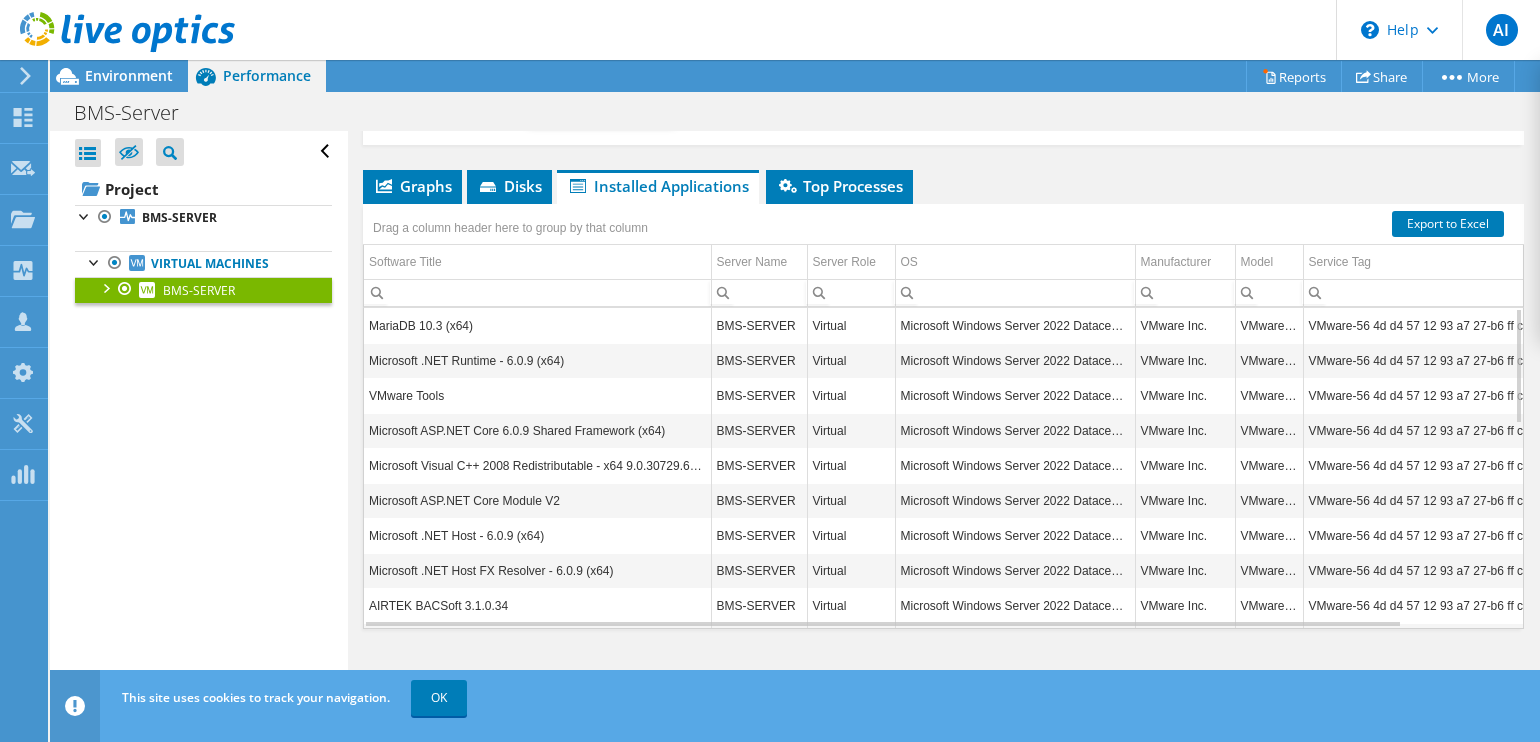 click at bounding box center (105, 287) 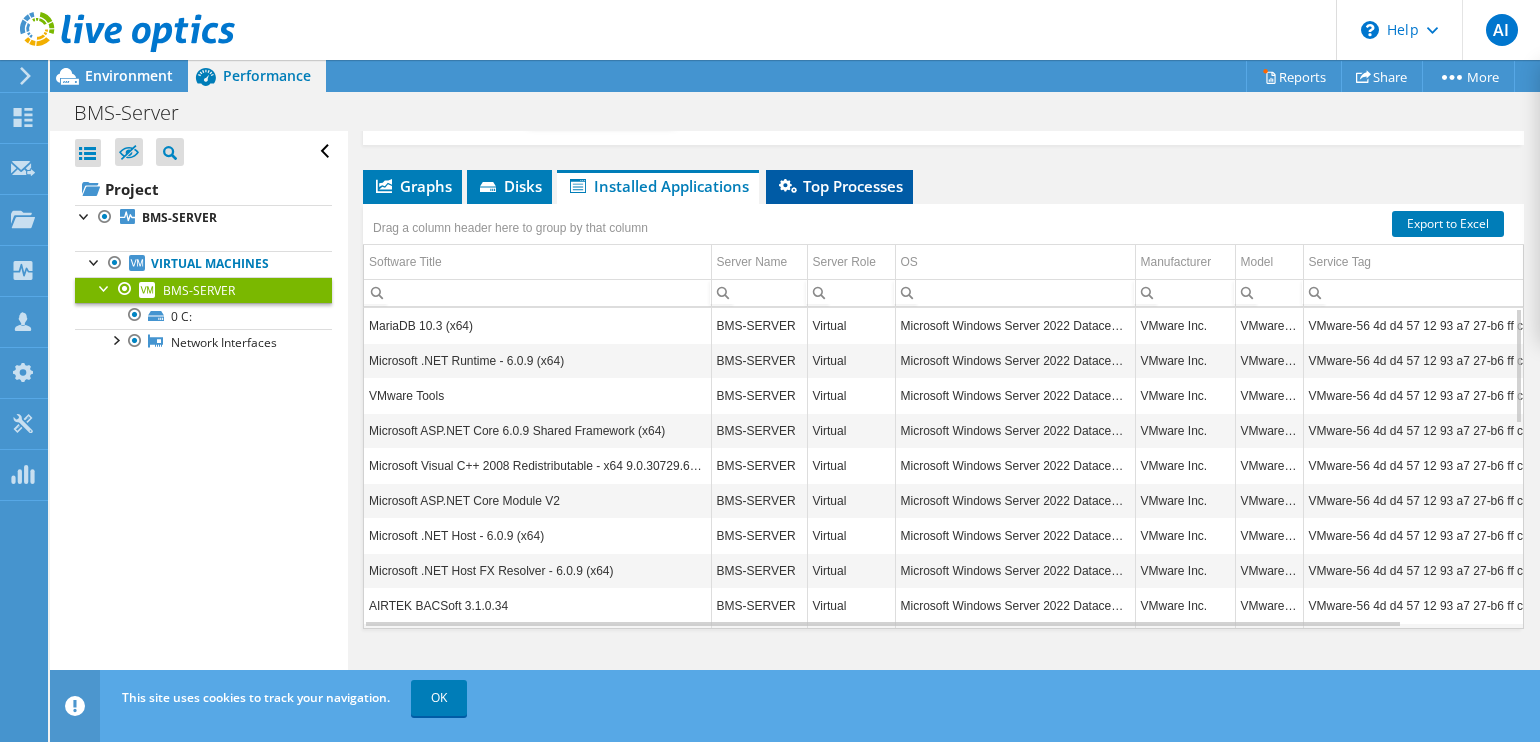 click on "Top Processes" at bounding box center (839, 186) 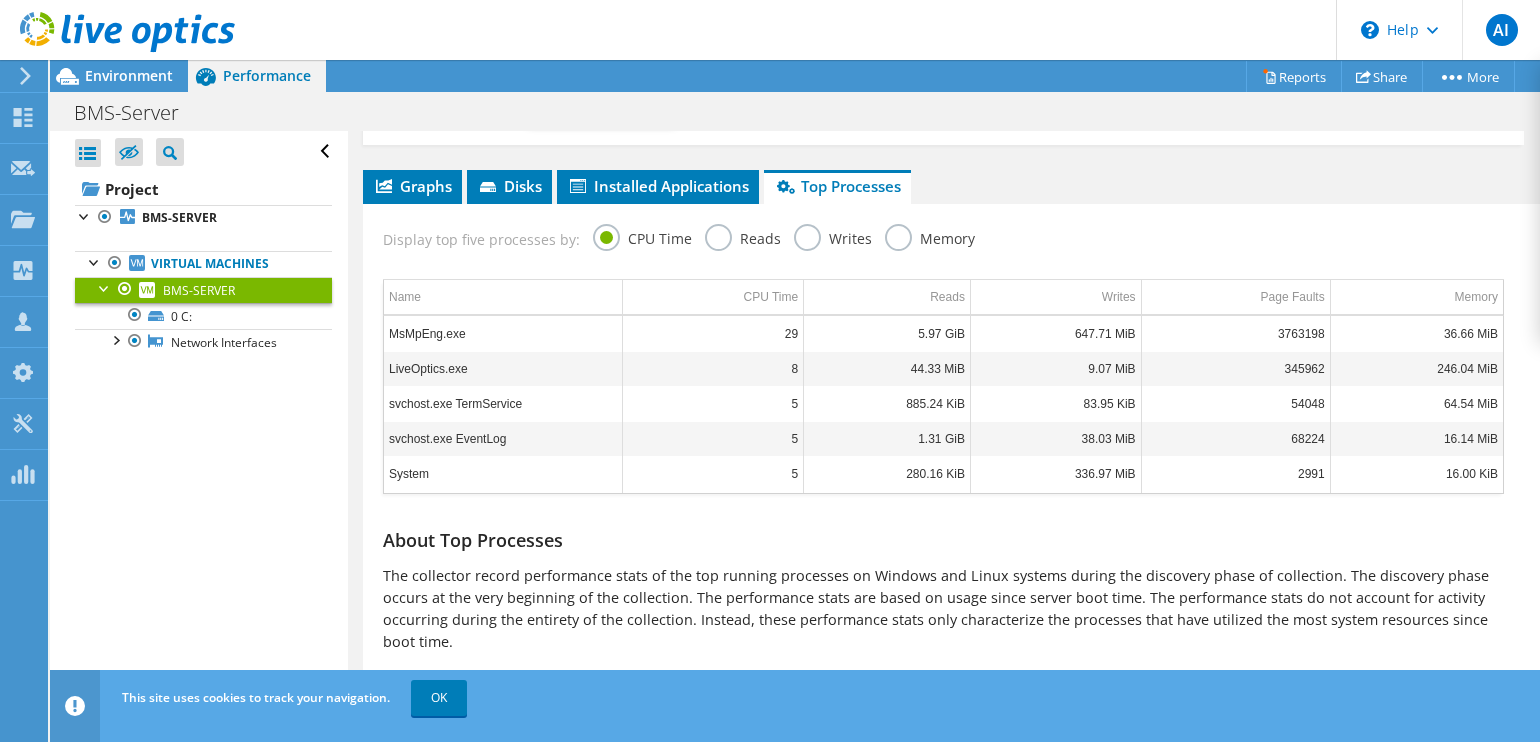 scroll, scrollTop: 308, scrollLeft: 0, axis: vertical 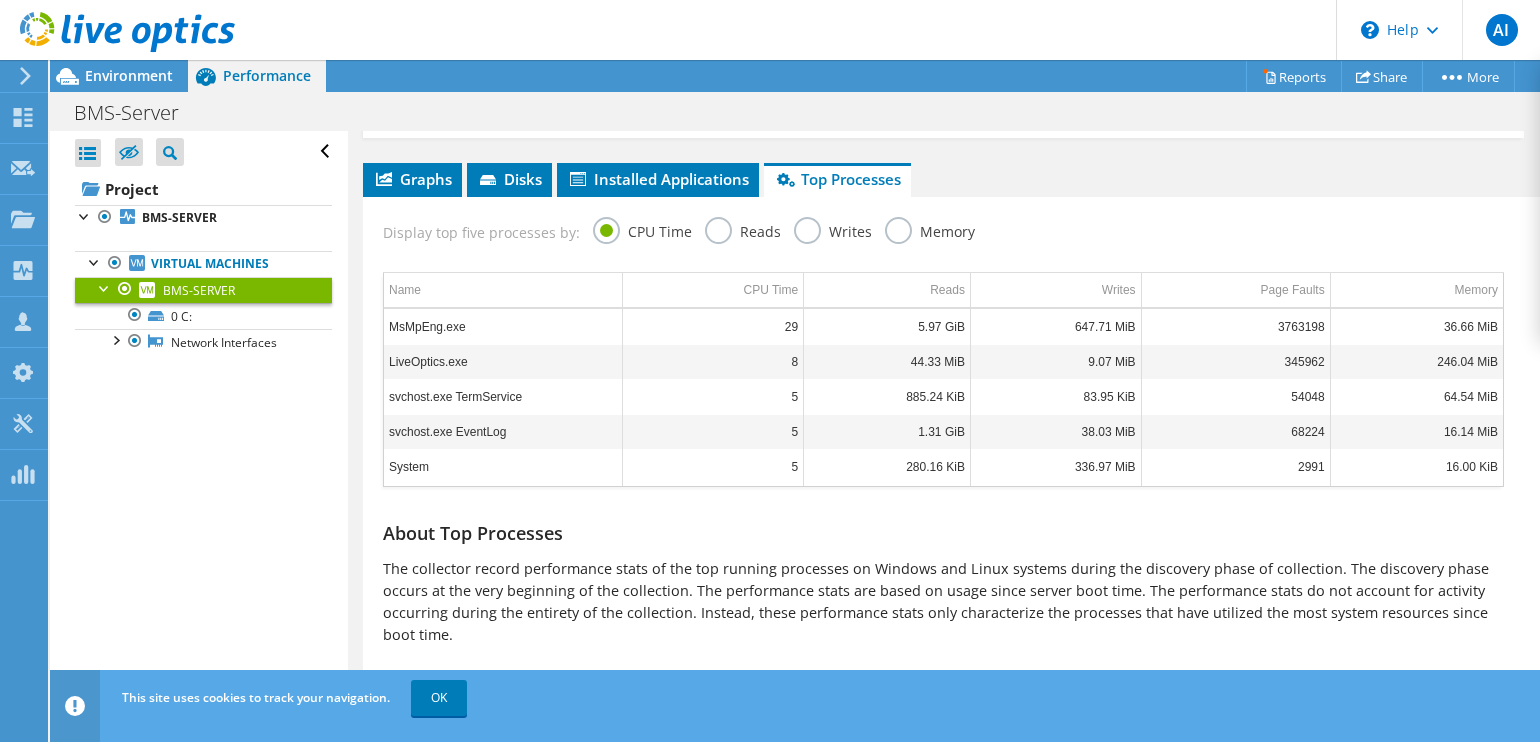 click on "Top Processes" at bounding box center [837, 179] 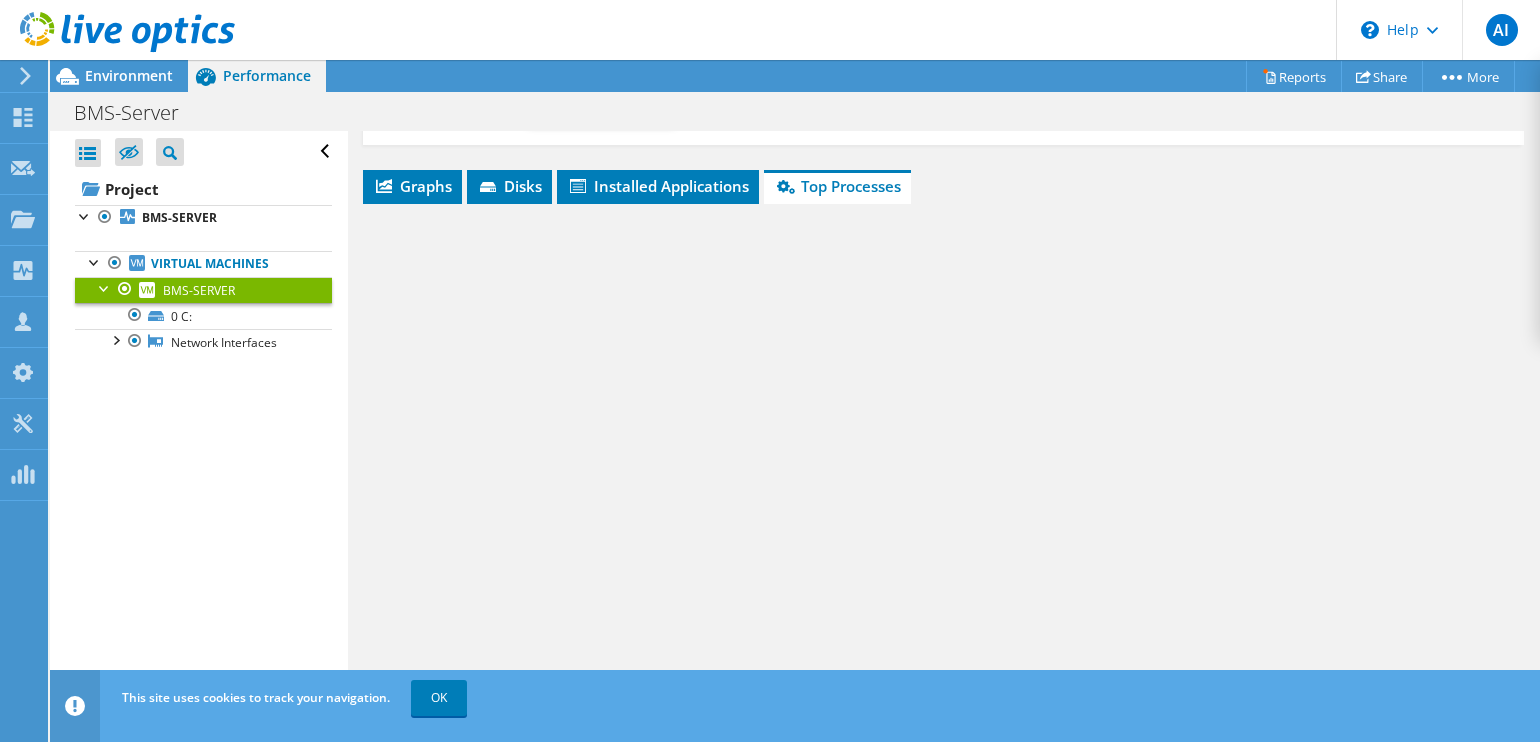 scroll, scrollTop: 308, scrollLeft: 0, axis: vertical 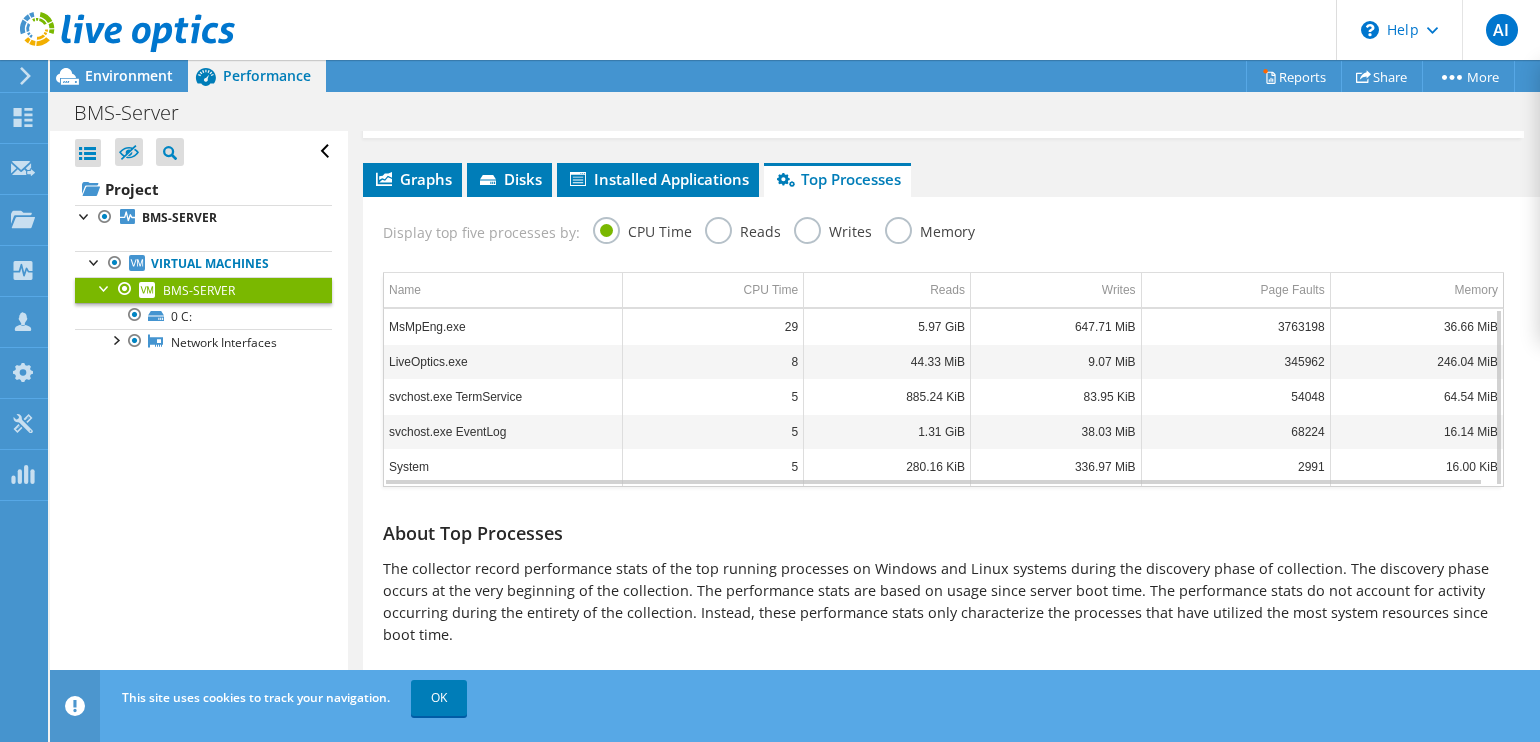 click on "MsMpEng.exe" at bounding box center (503, 326) 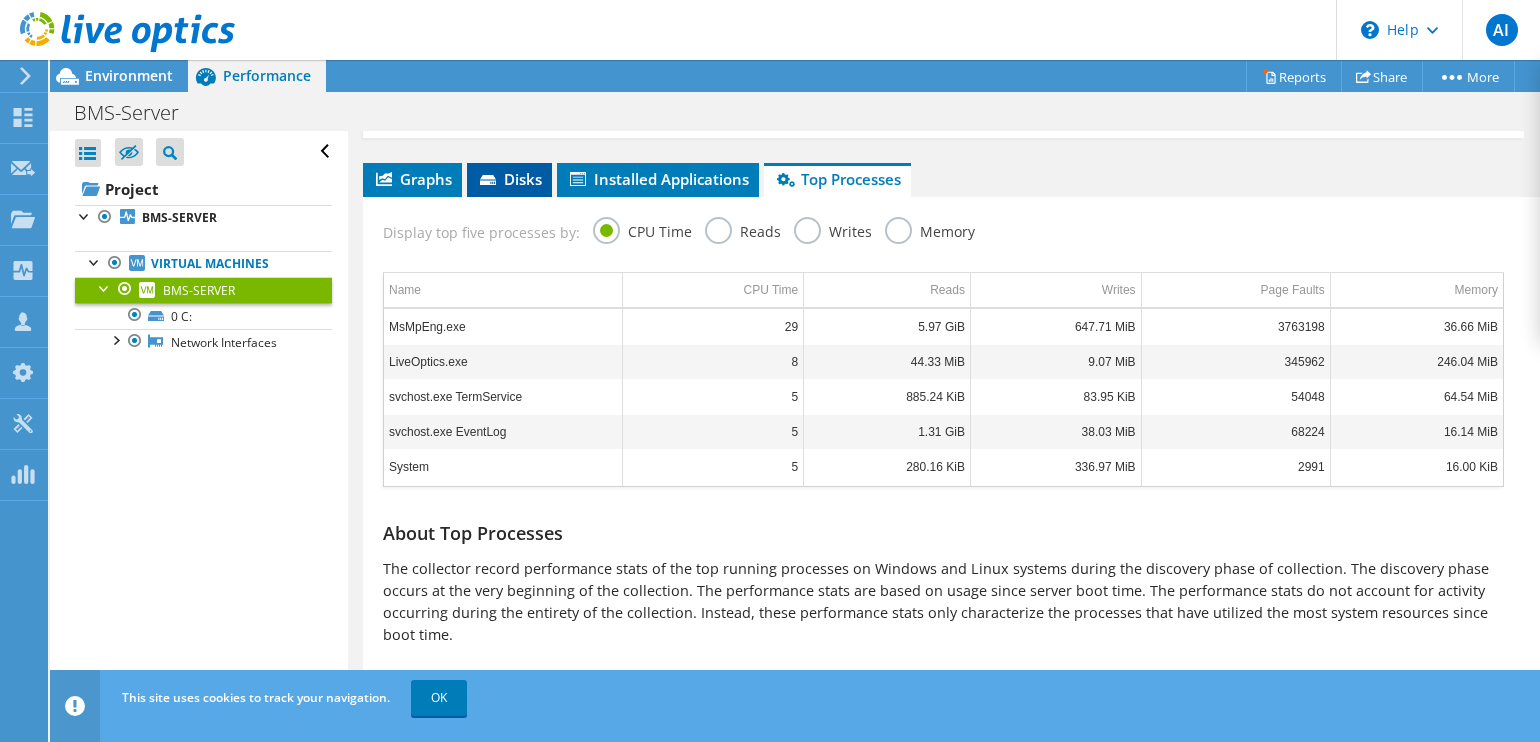 click on "Disks" at bounding box center [509, 180] 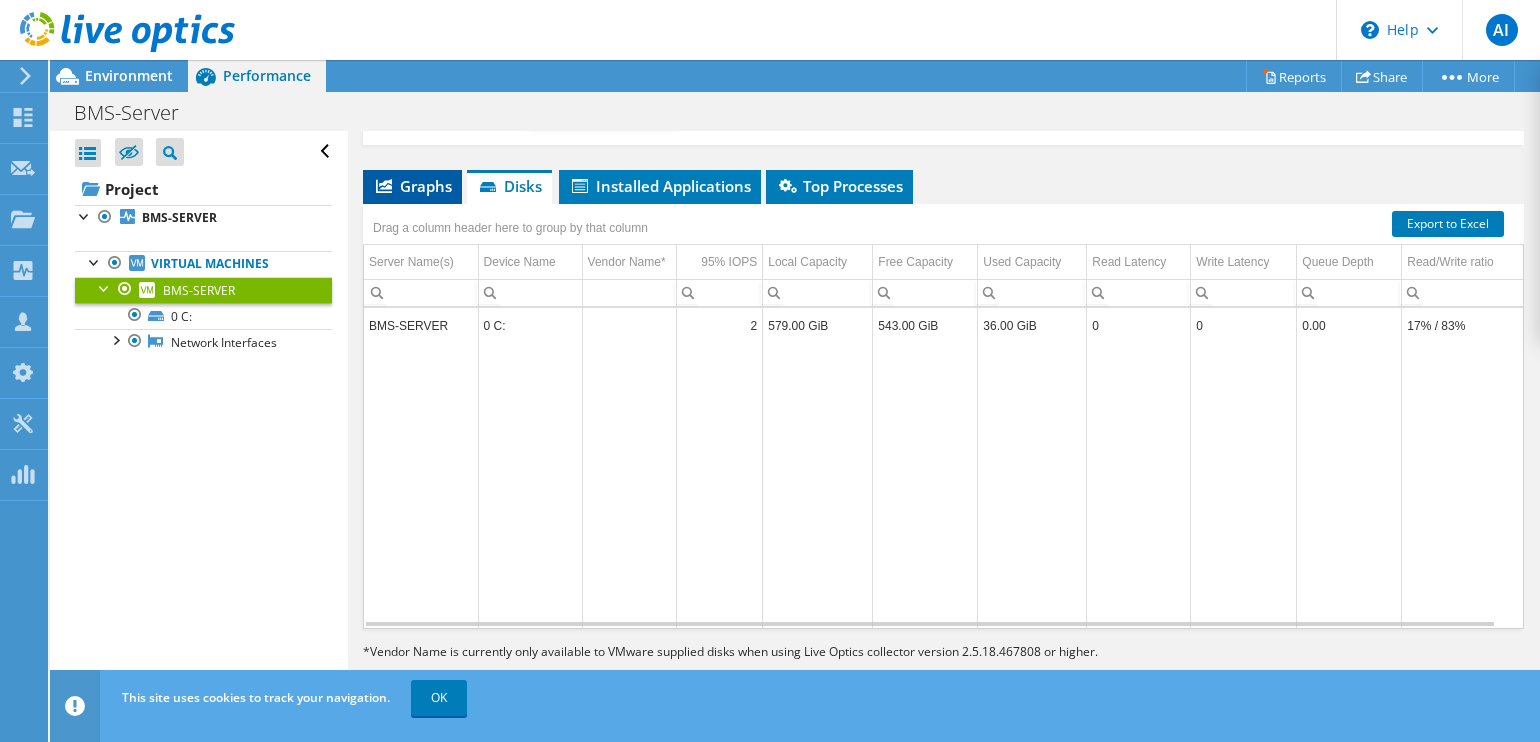 click on "Graphs" at bounding box center (412, 187) 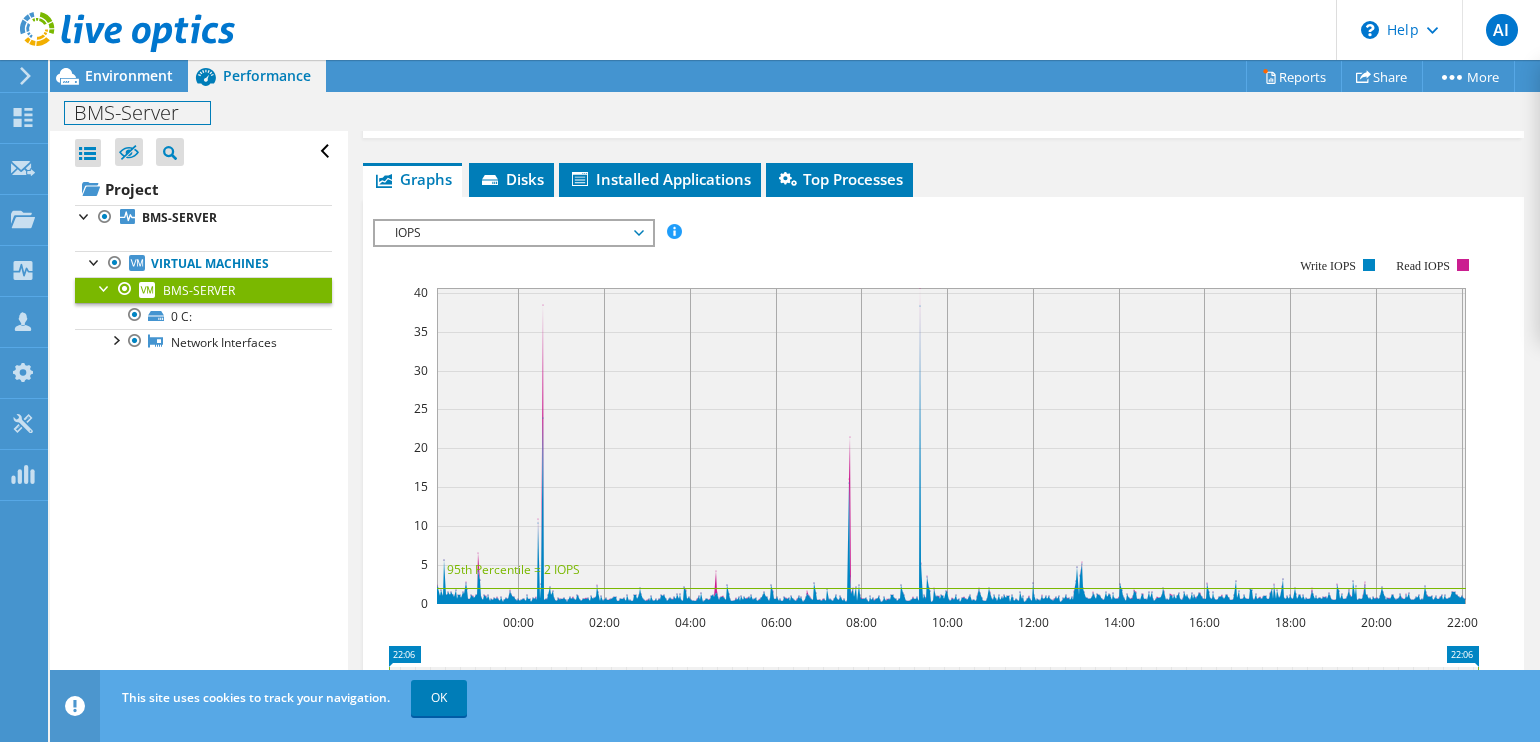 click on "BMS-Server" at bounding box center (137, 113) 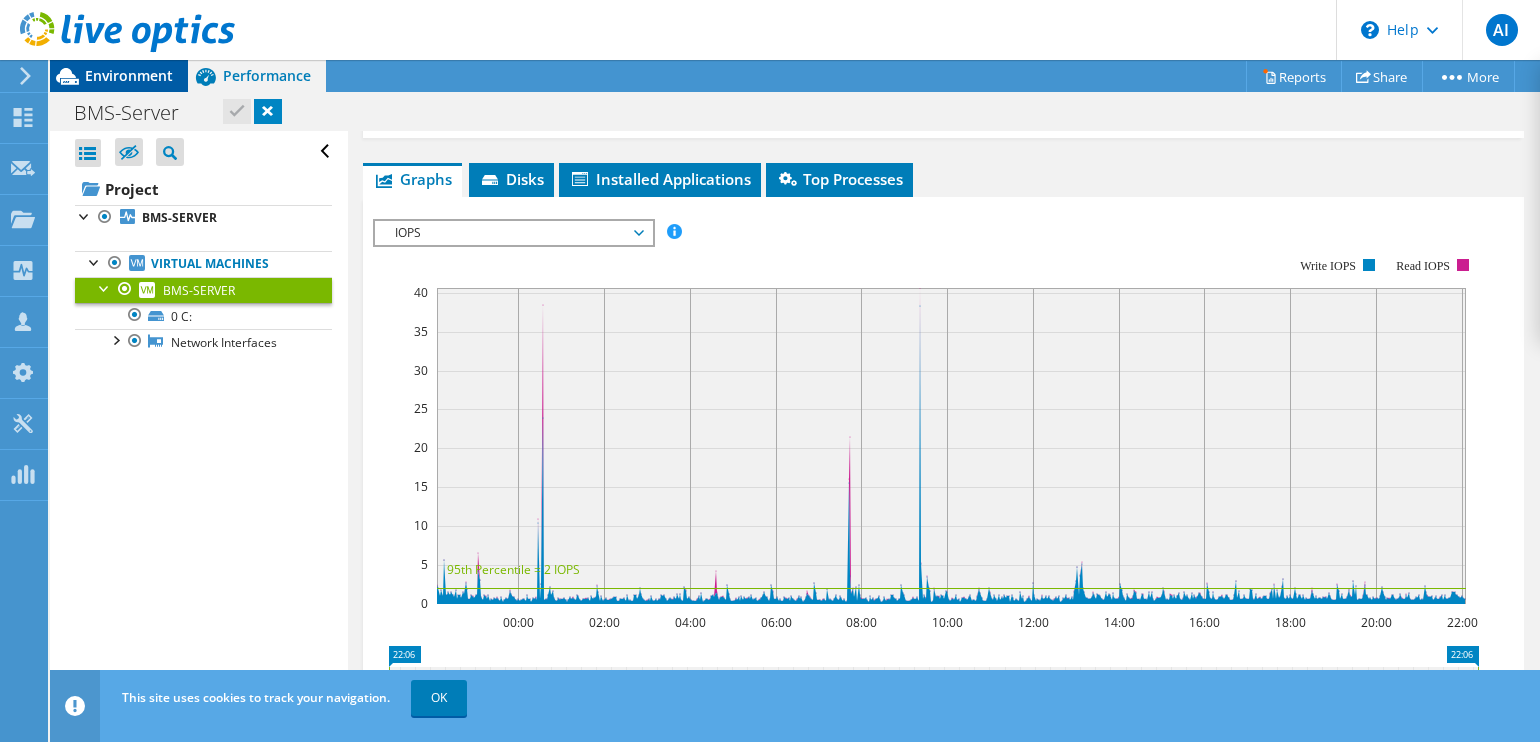 click on "Environment" at bounding box center [129, 75] 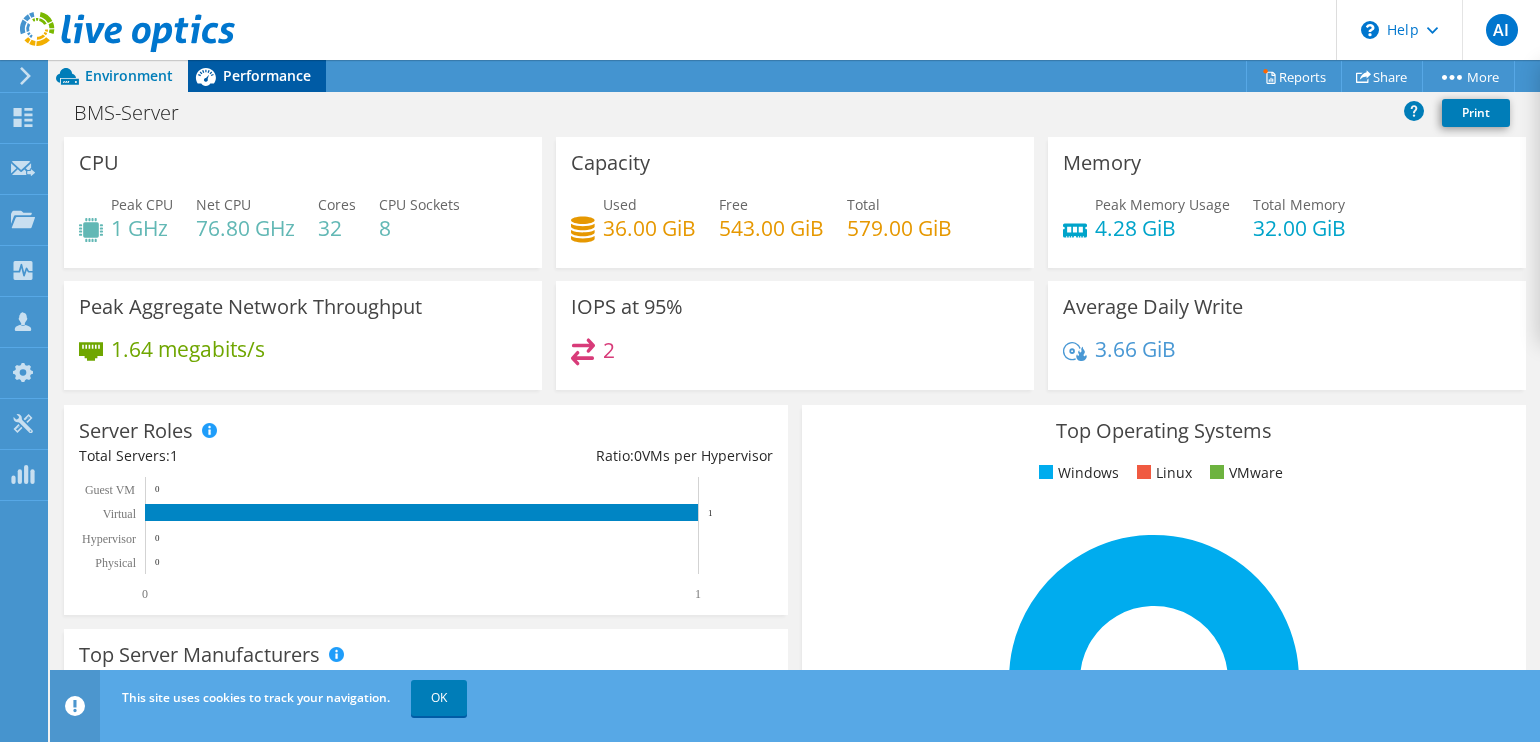 click on "Performance" at bounding box center [267, 75] 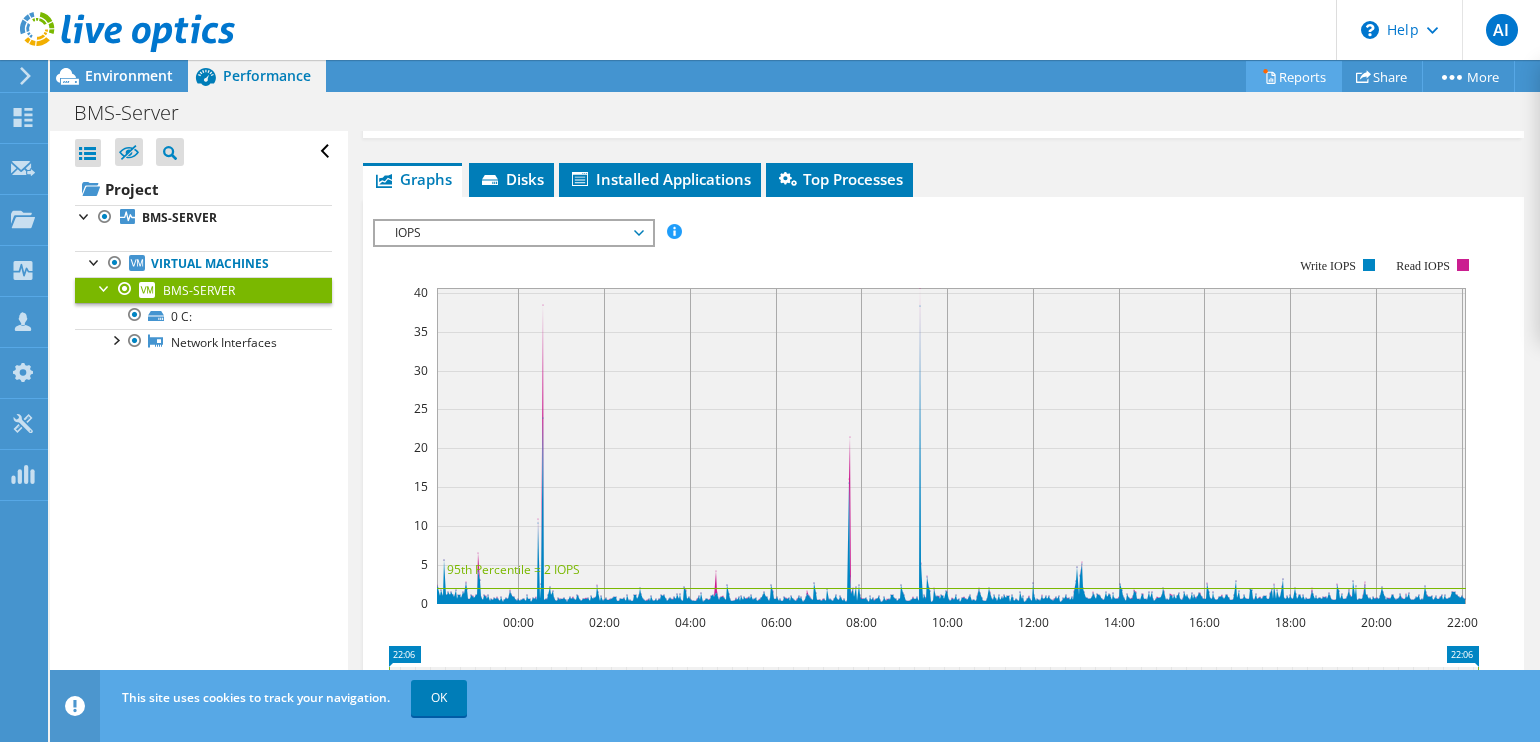 click on "Reports" at bounding box center (1294, 76) 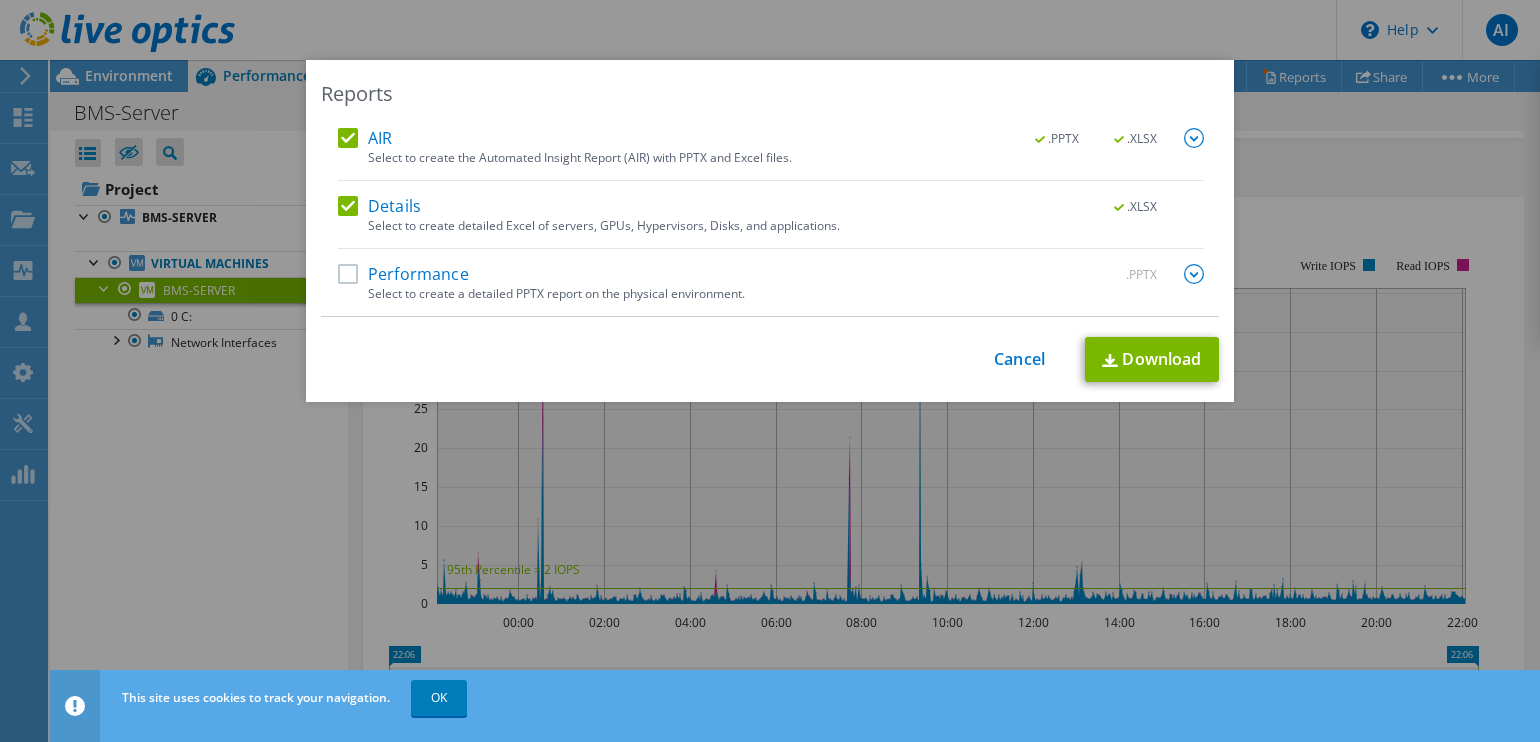 click on "Performance" at bounding box center [403, 274] 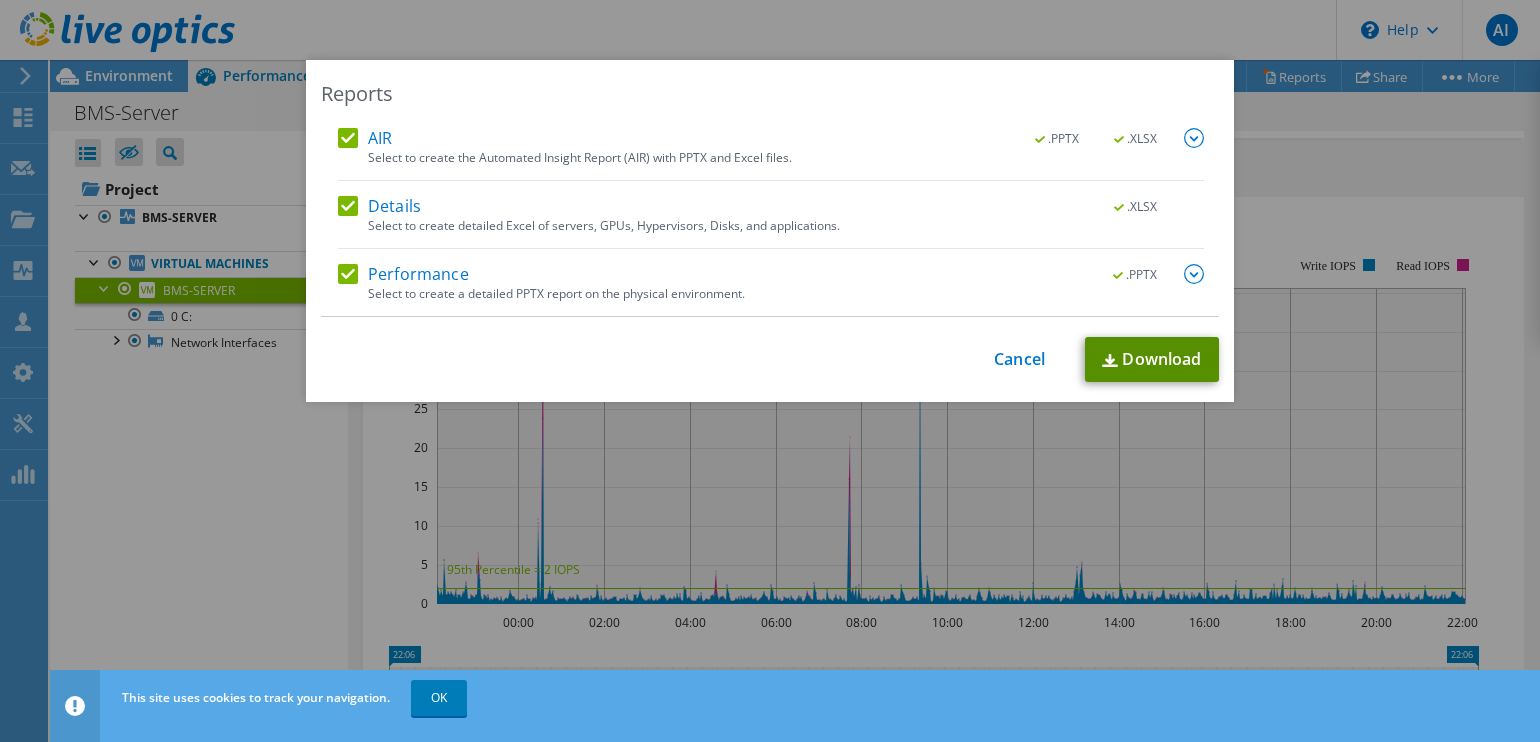 click on "Download" at bounding box center (1152, 359) 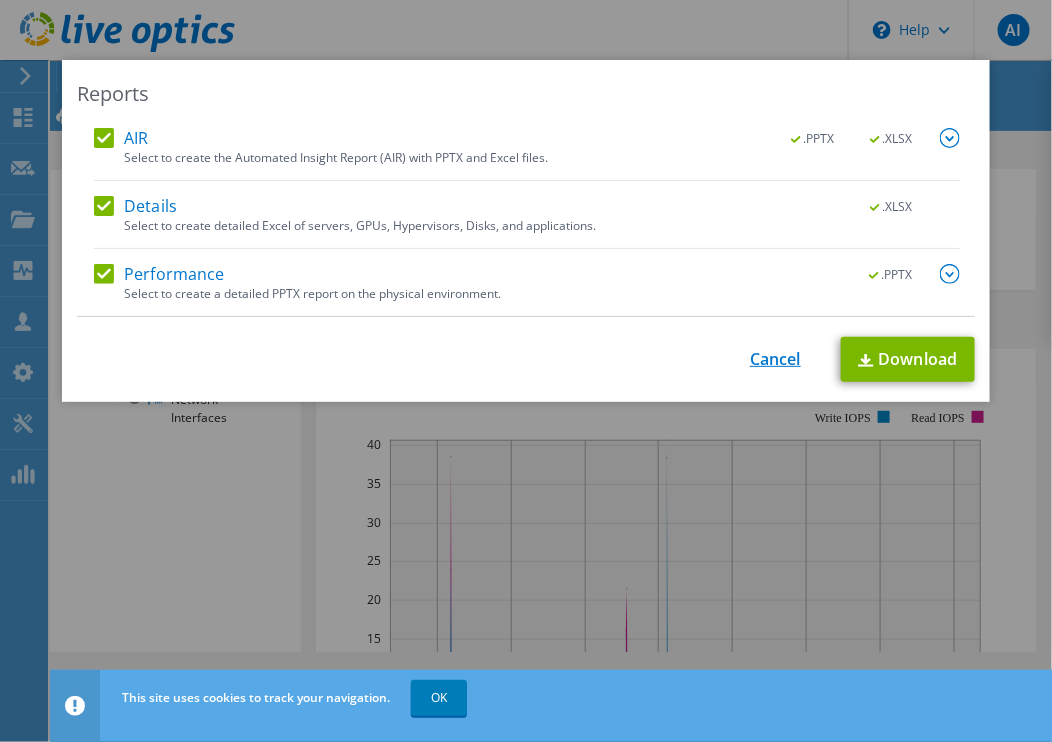 click on "Cancel" at bounding box center (775, 359) 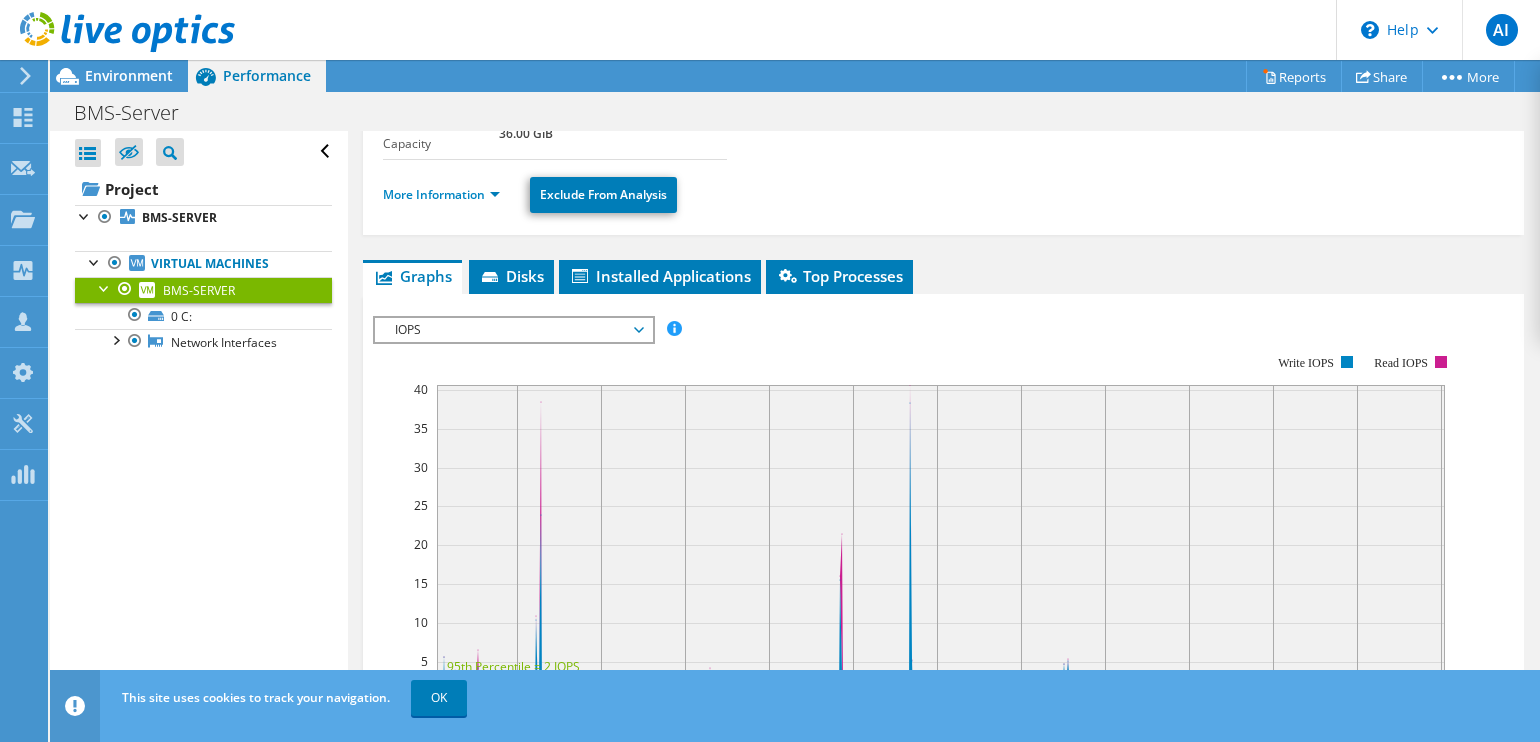 scroll, scrollTop: 209, scrollLeft: 0, axis: vertical 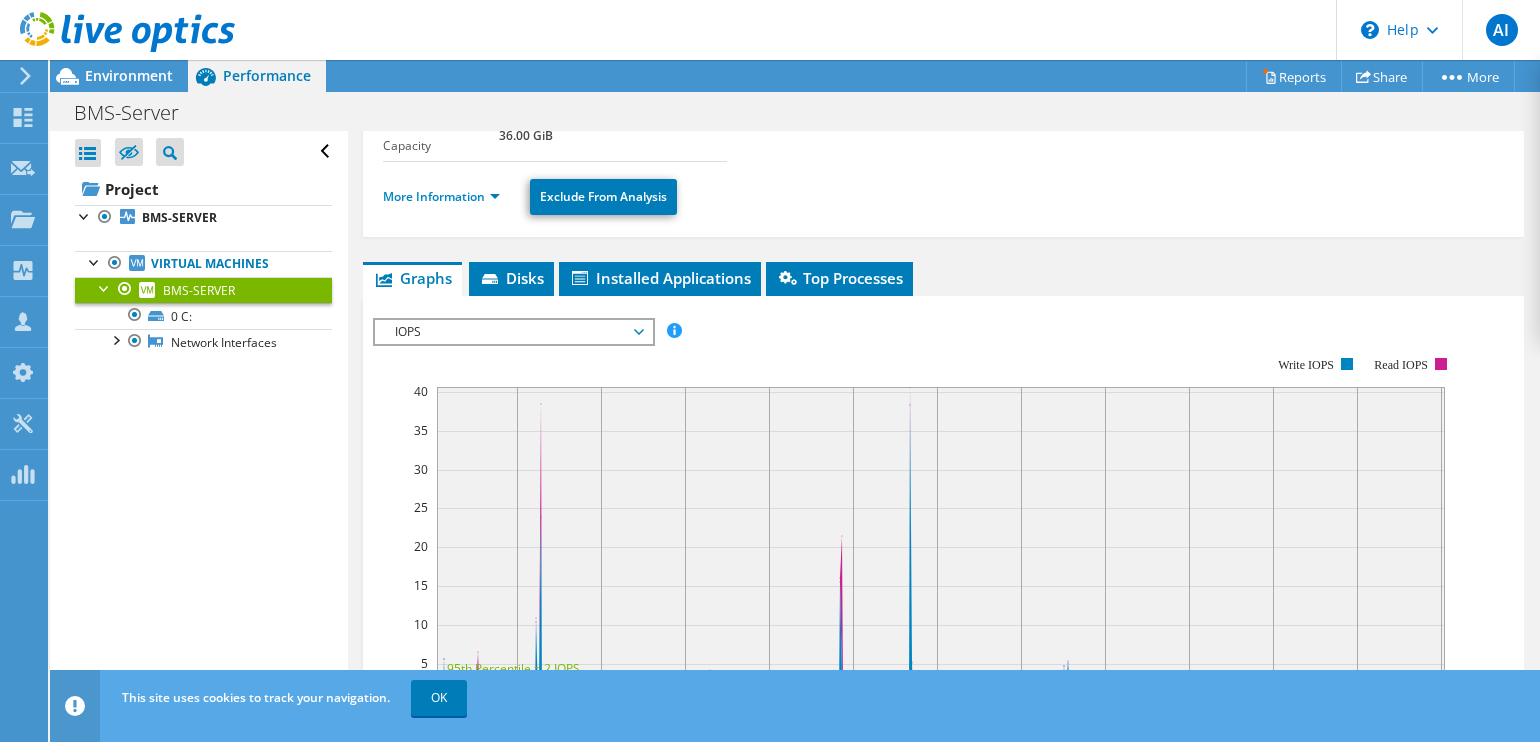 click on "IOPS" at bounding box center [513, 332] 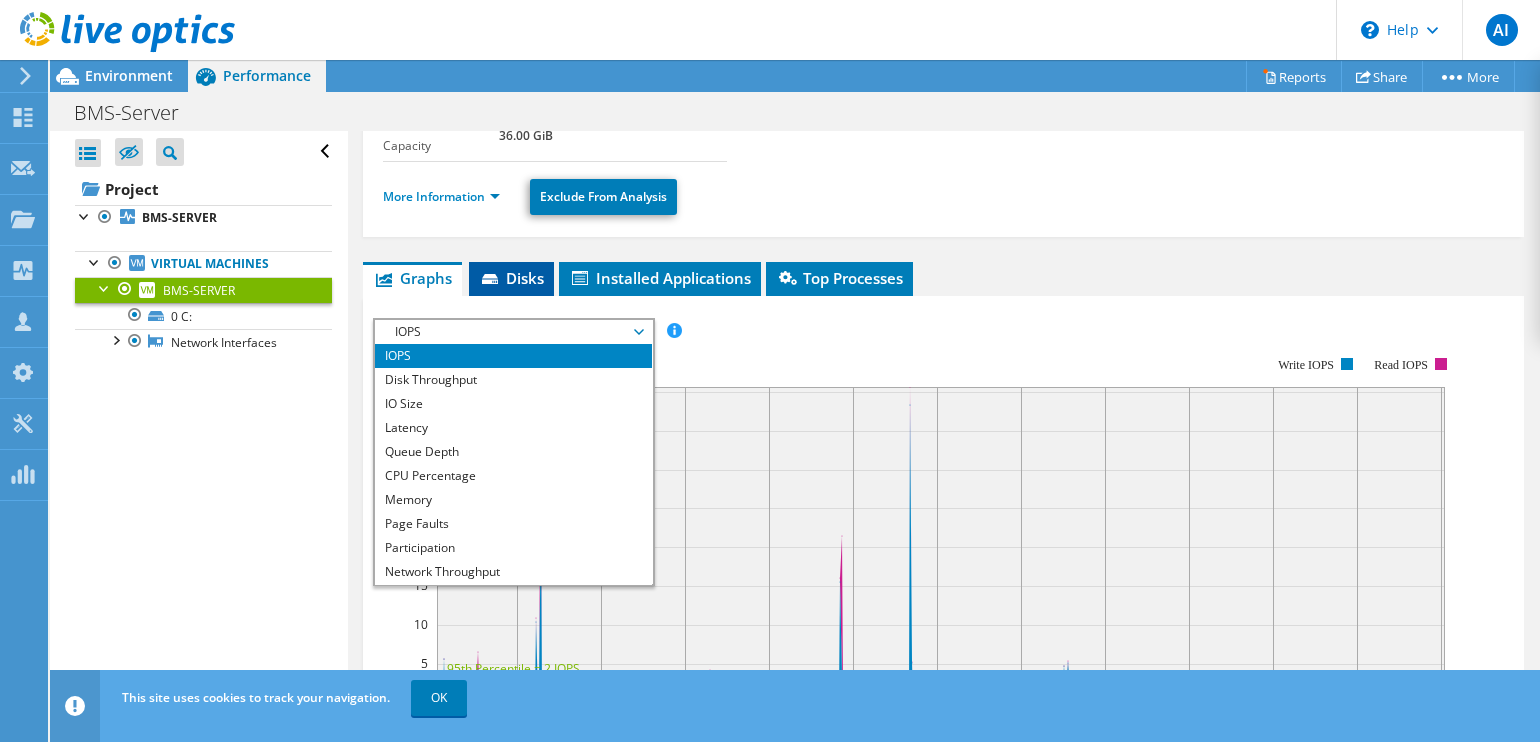 click on "Disks" at bounding box center (511, 279) 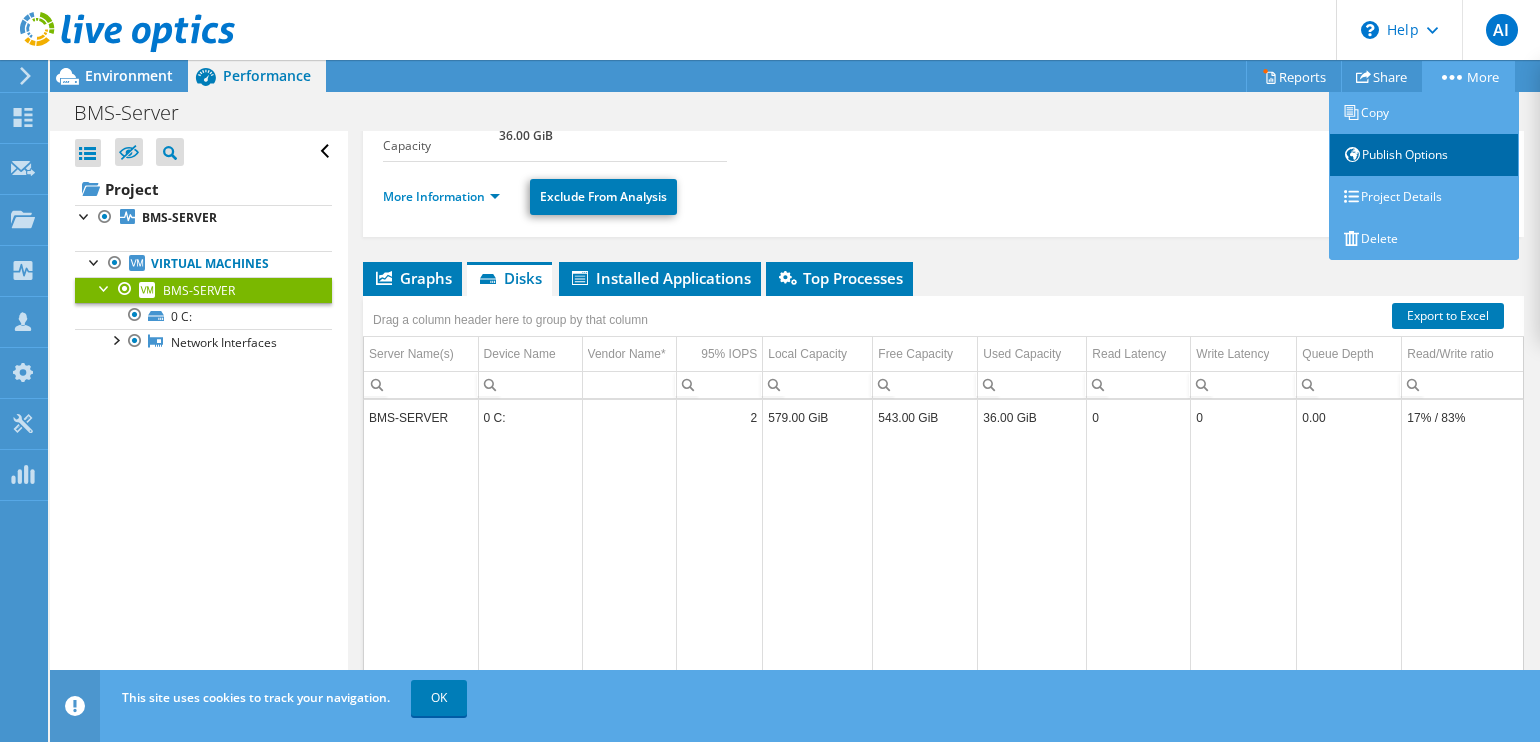 click on "Publish Options" at bounding box center (1424, 155) 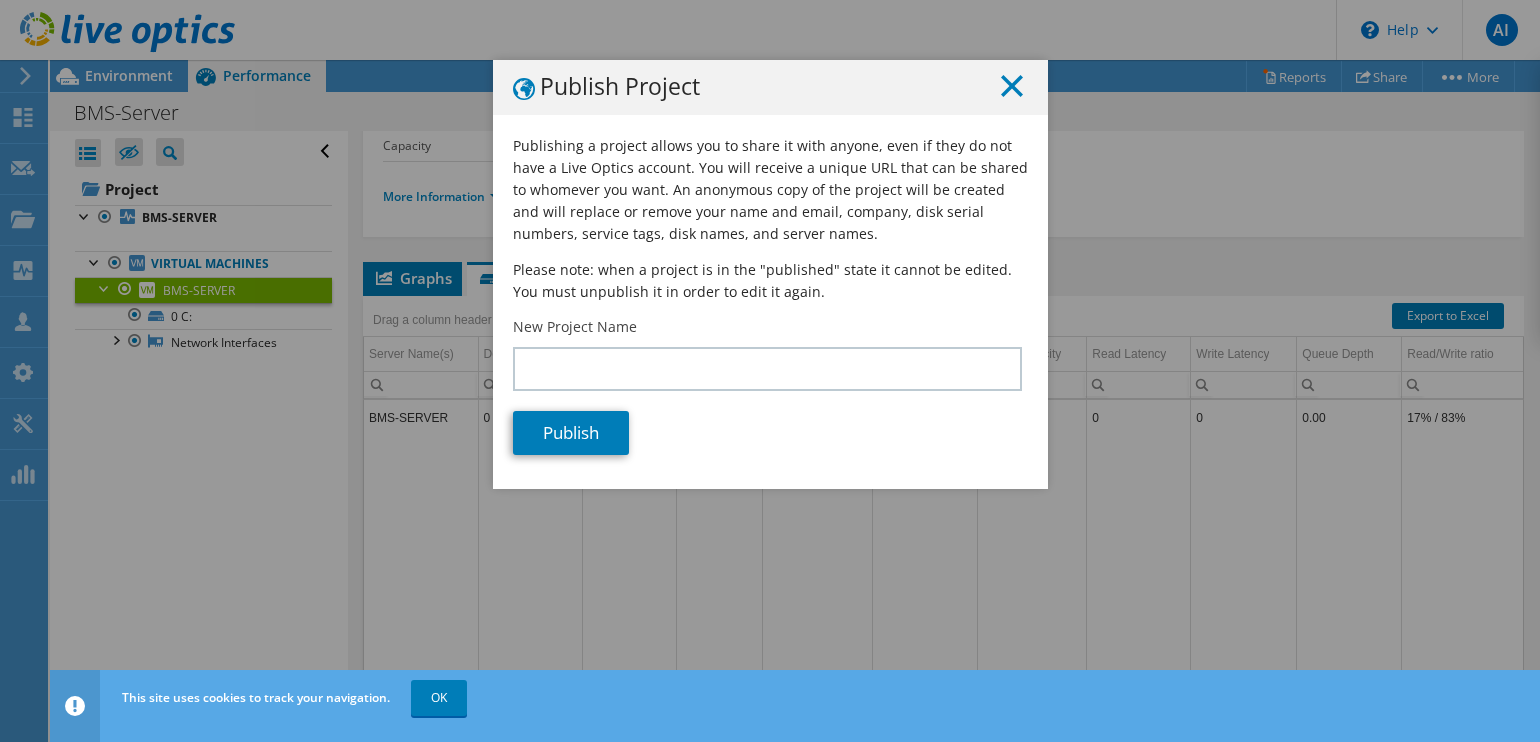 click 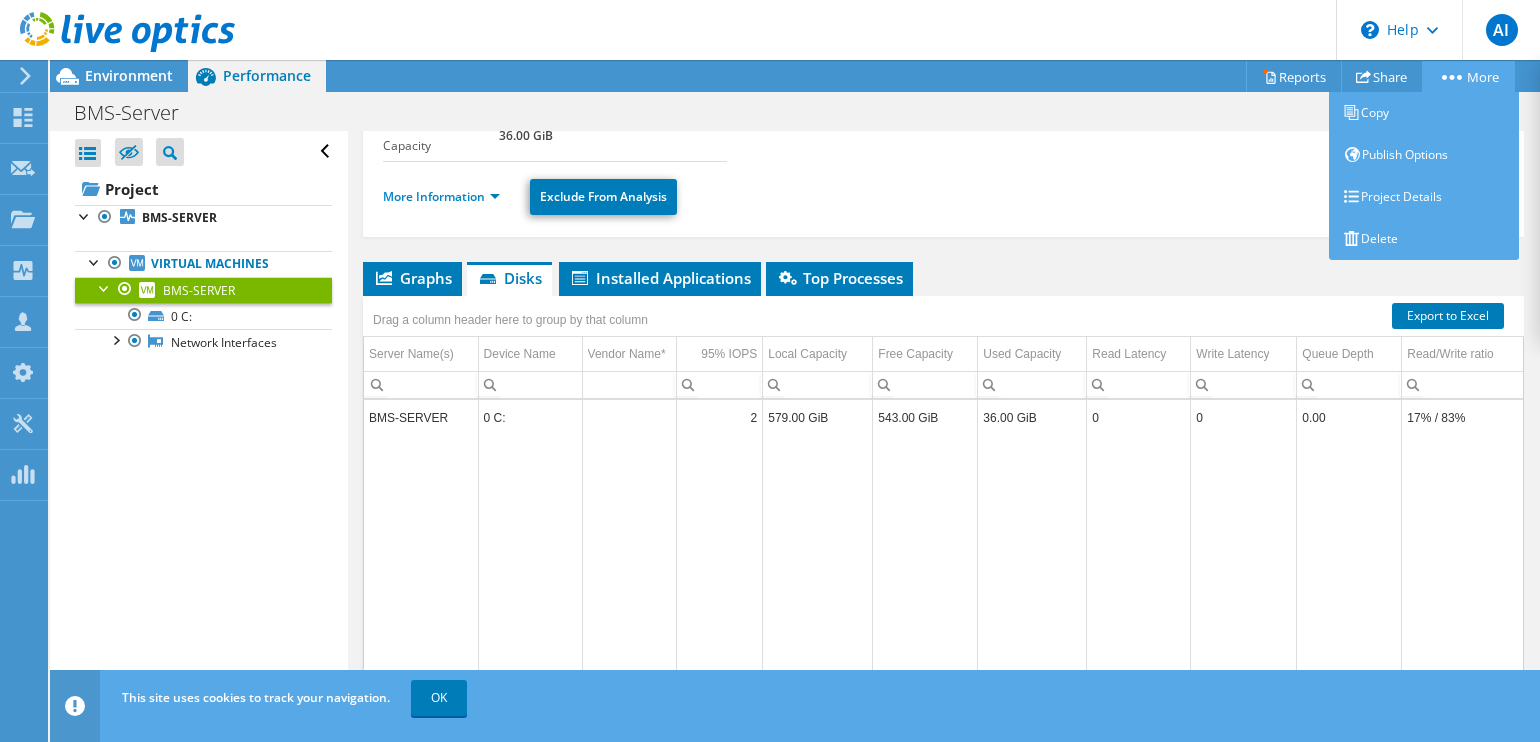 click on "More" at bounding box center (1468, 76) 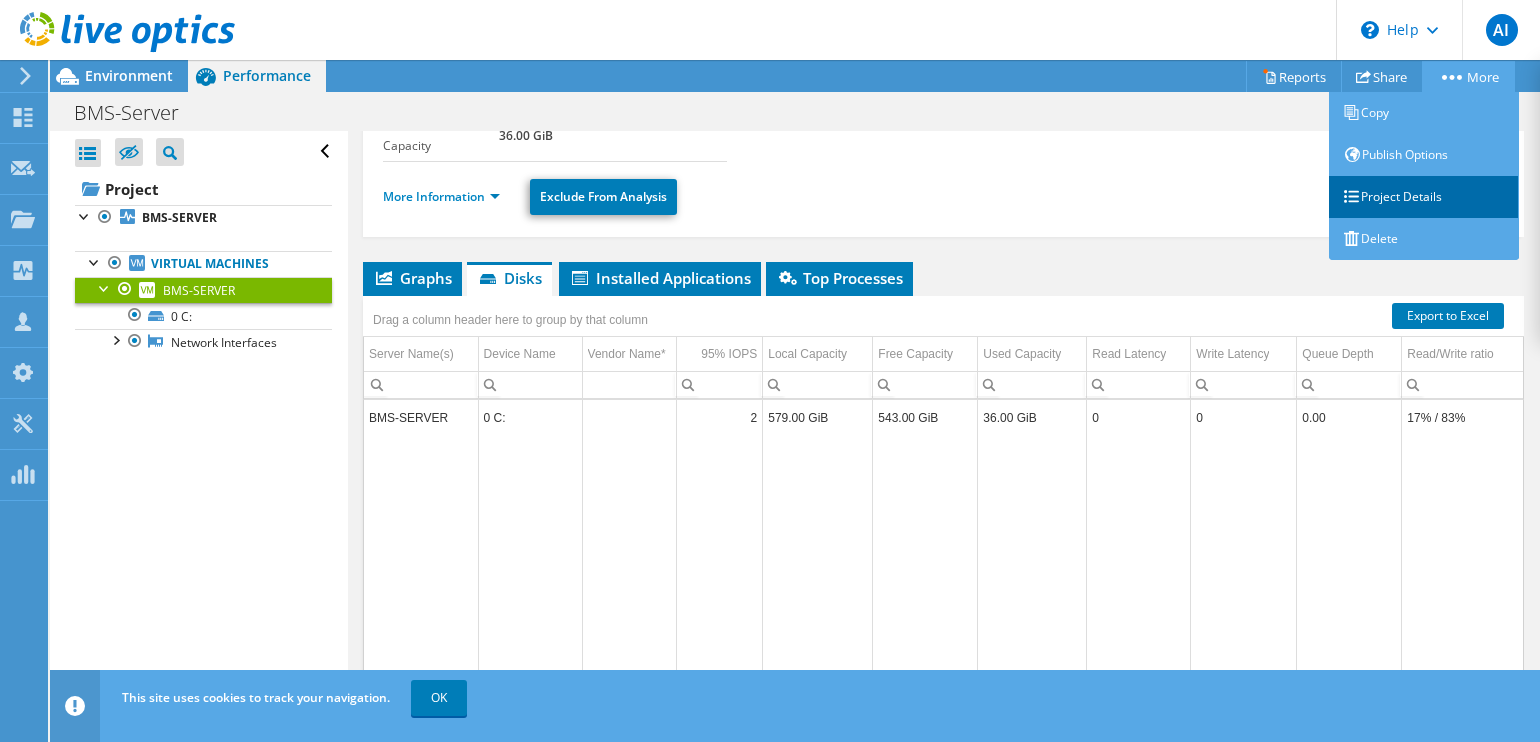 click on "Project Details" at bounding box center [1424, 197] 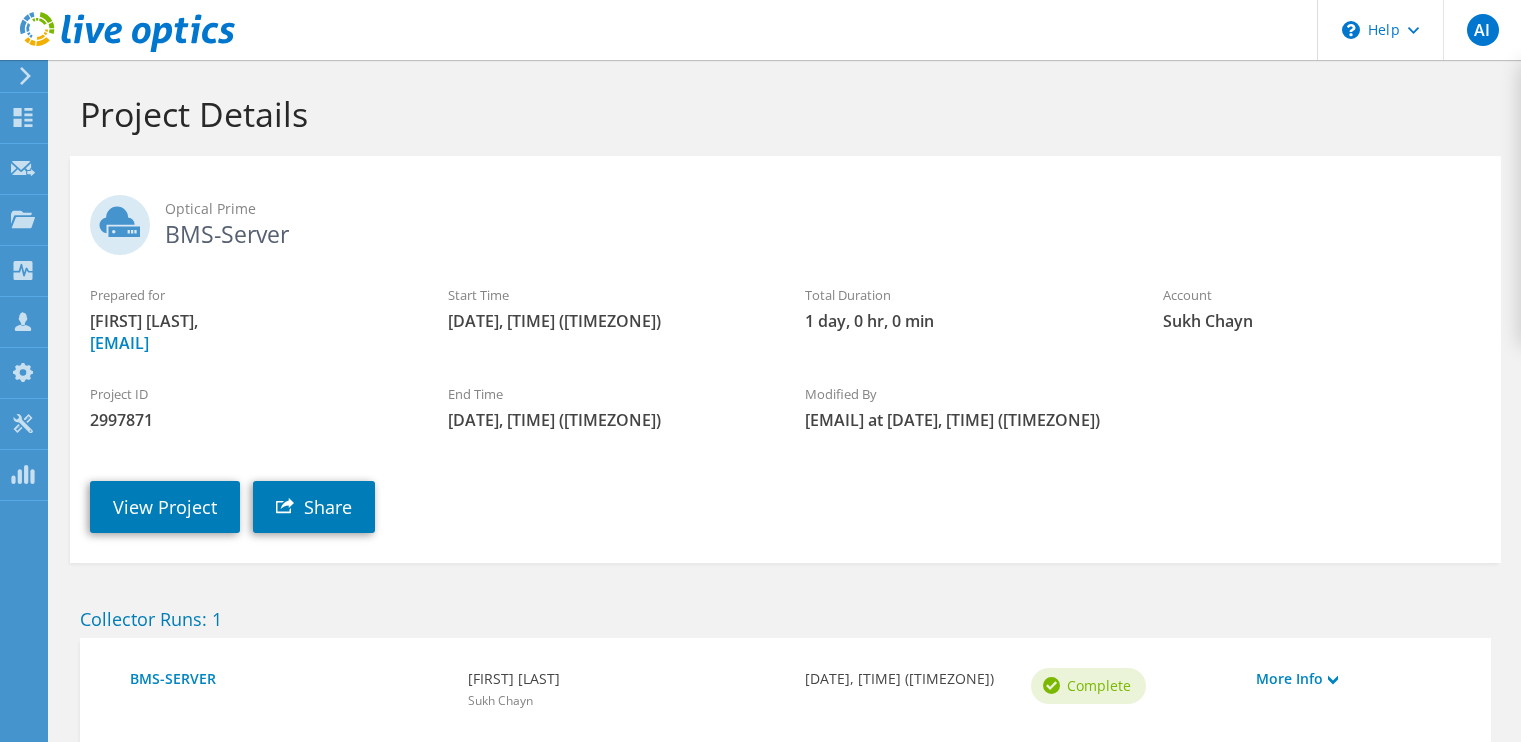 scroll, scrollTop: 0, scrollLeft: 0, axis: both 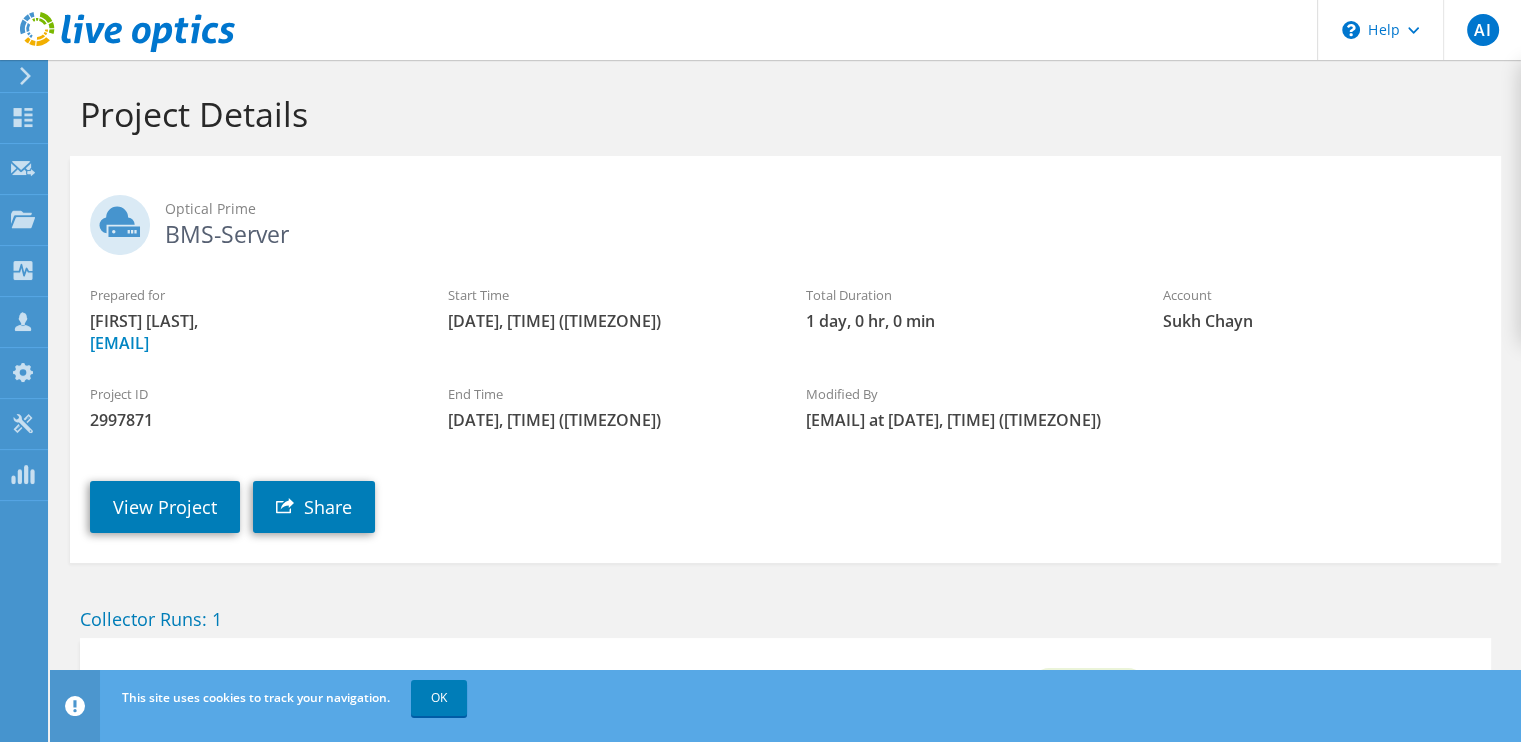 click on "View Project
Share" at bounding box center [805, 492] 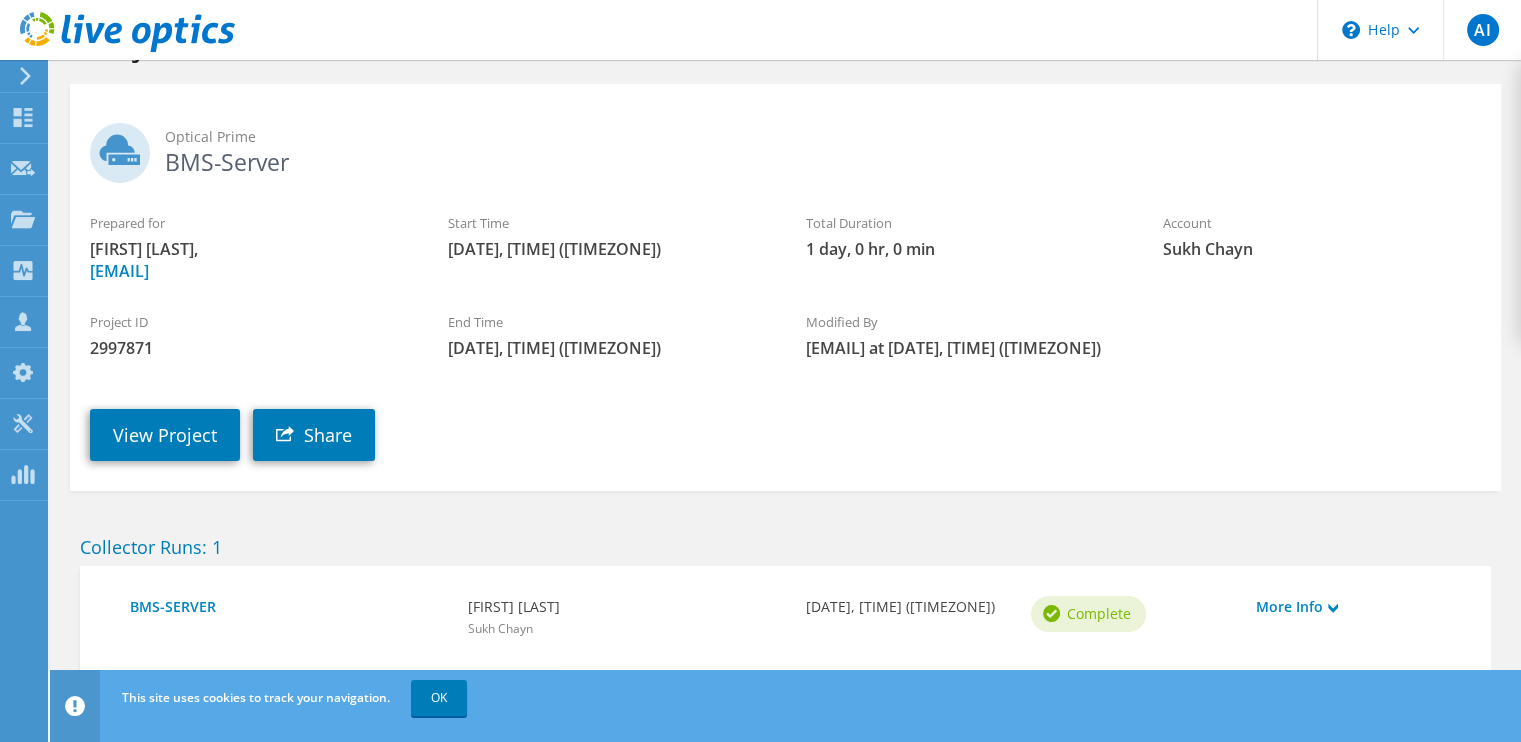 scroll, scrollTop: 140, scrollLeft: 0, axis: vertical 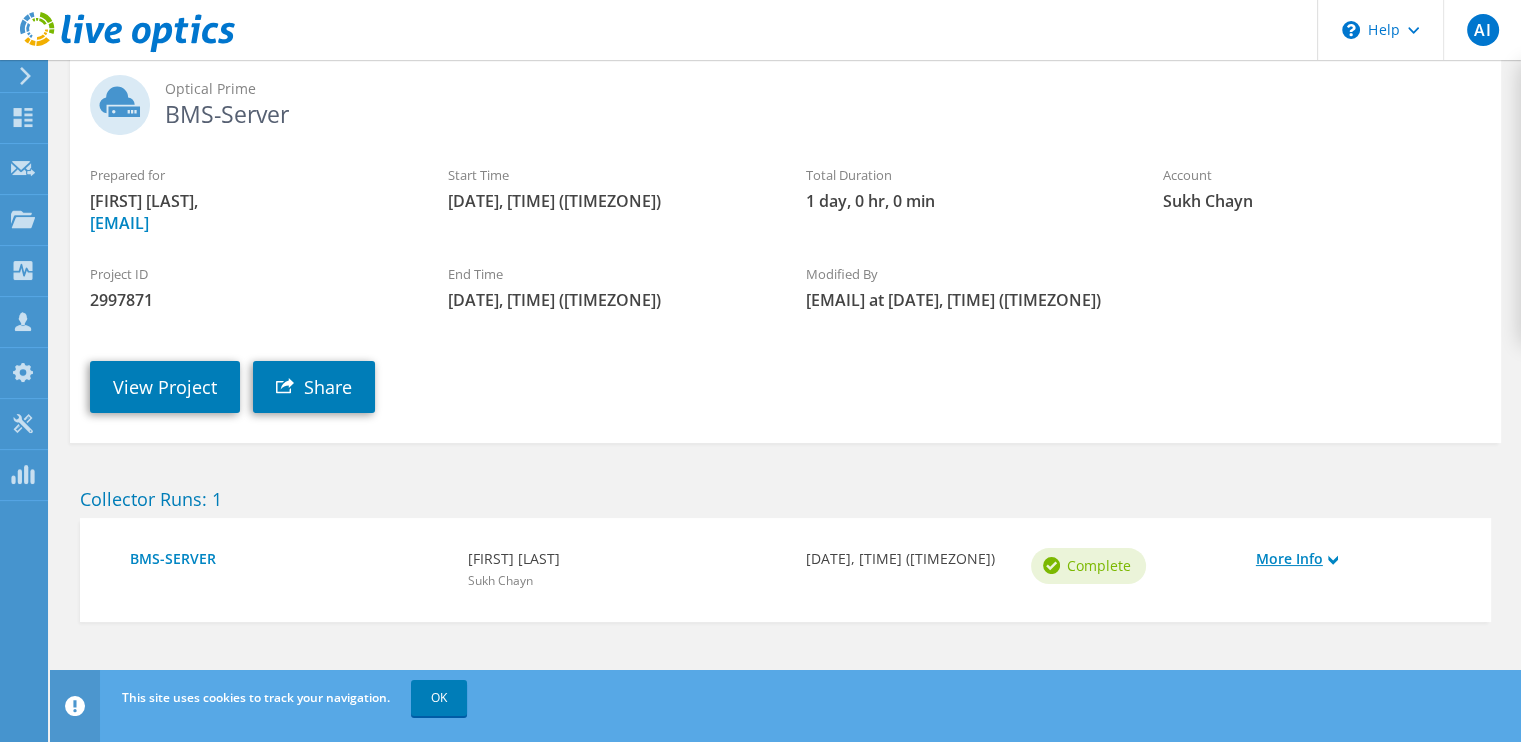 click on "More Info" at bounding box center [1358, 559] 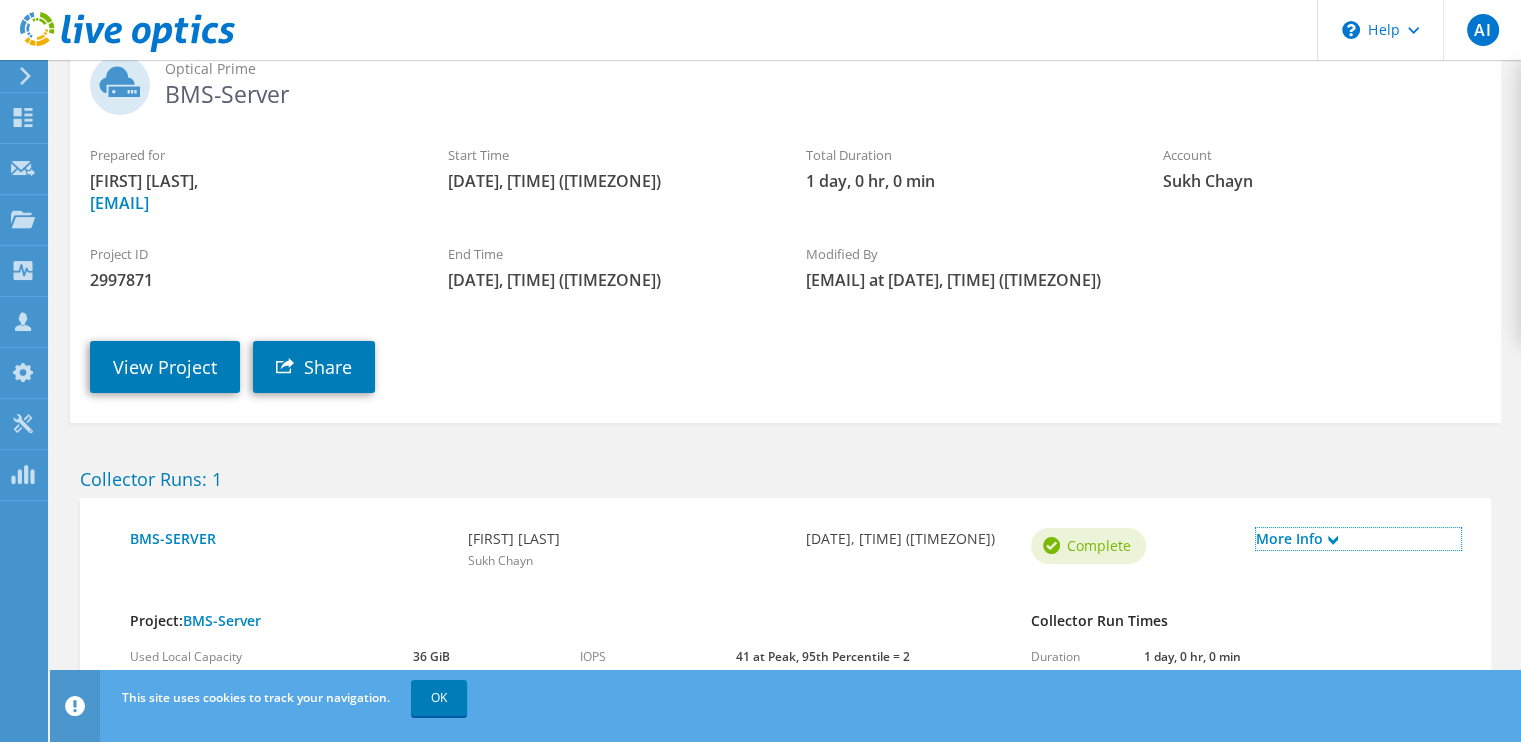 scroll, scrollTop: 303, scrollLeft: 0, axis: vertical 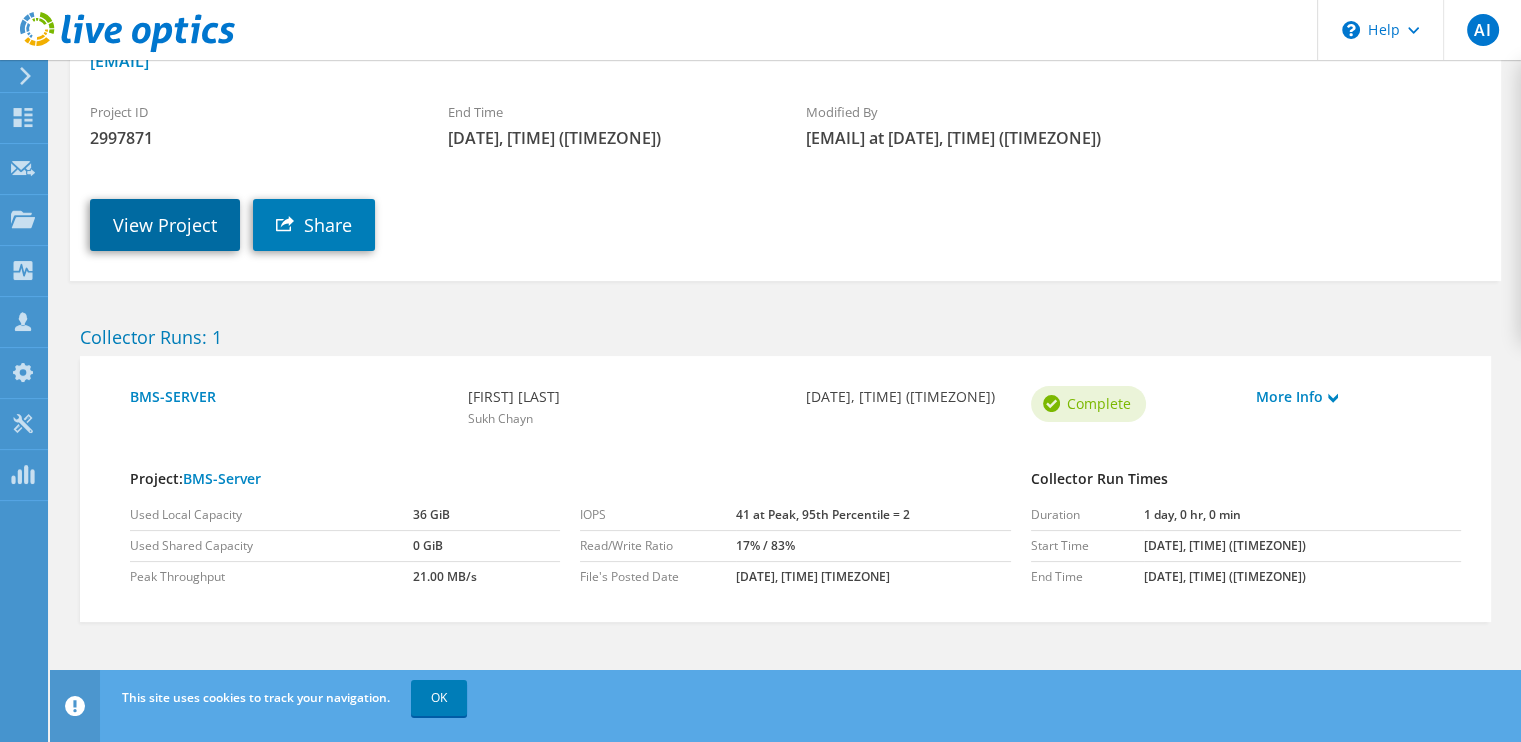 click on "View Project" at bounding box center [165, 225] 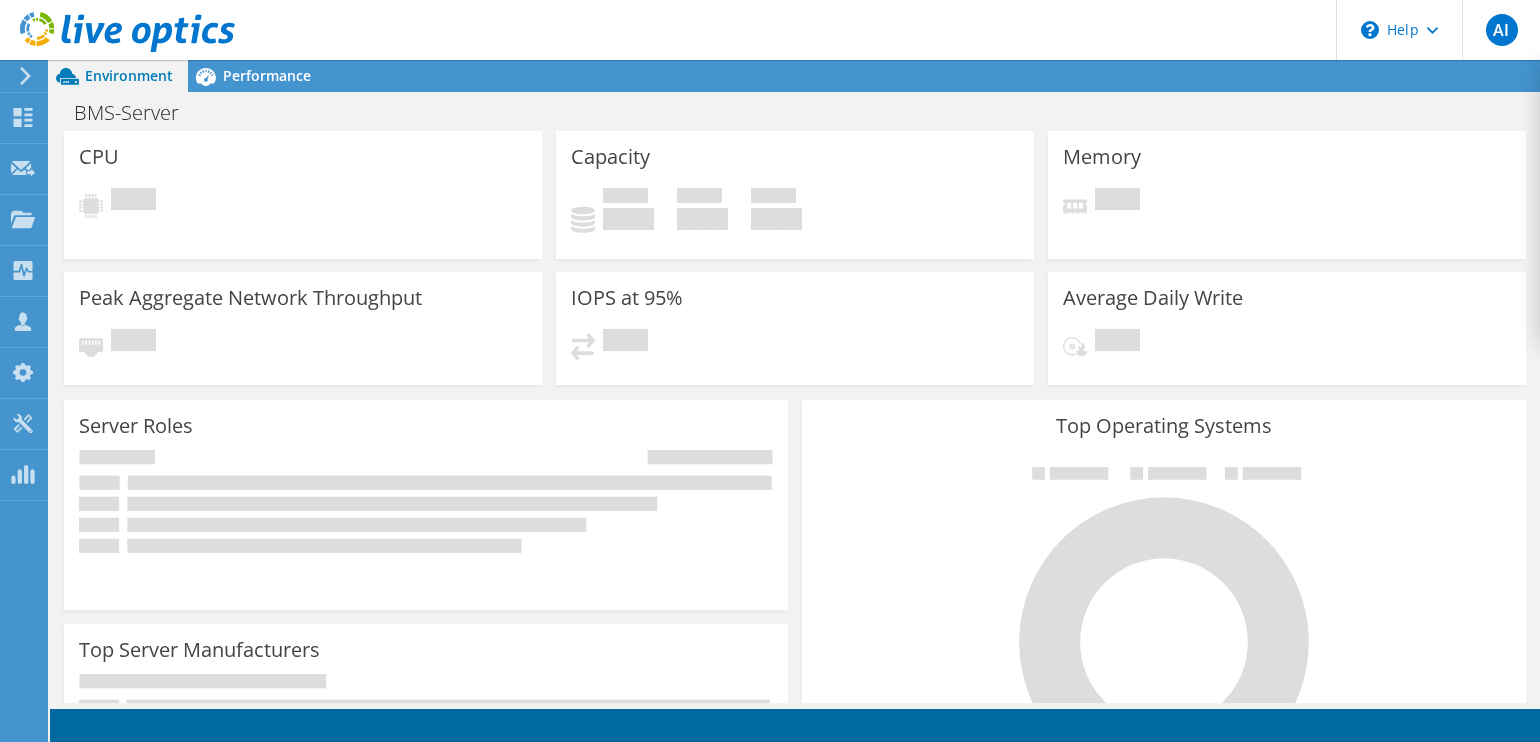 scroll, scrollTop: 0, scrollLeft: 0, axis: both 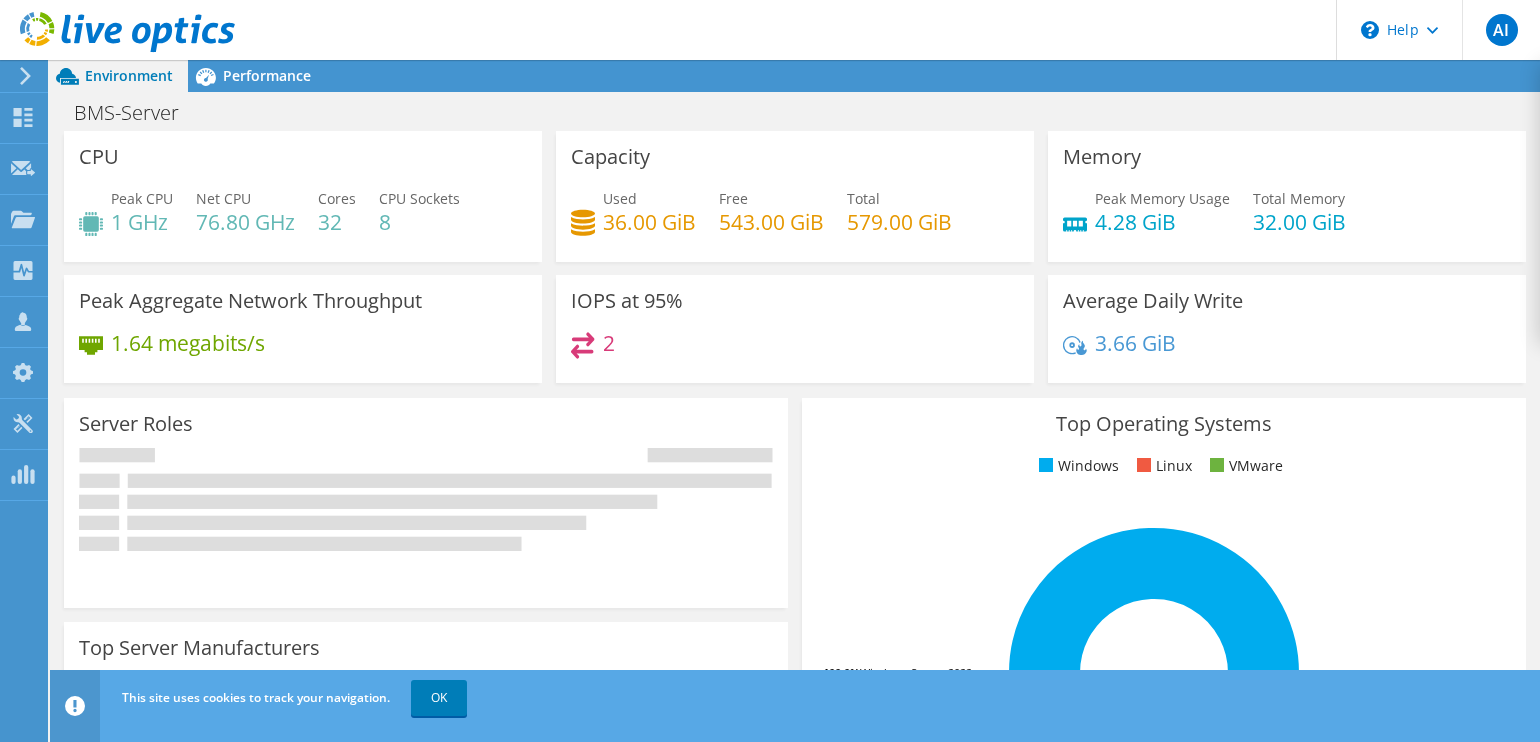 click on "1 GHz" at bounding box center [142, 222] 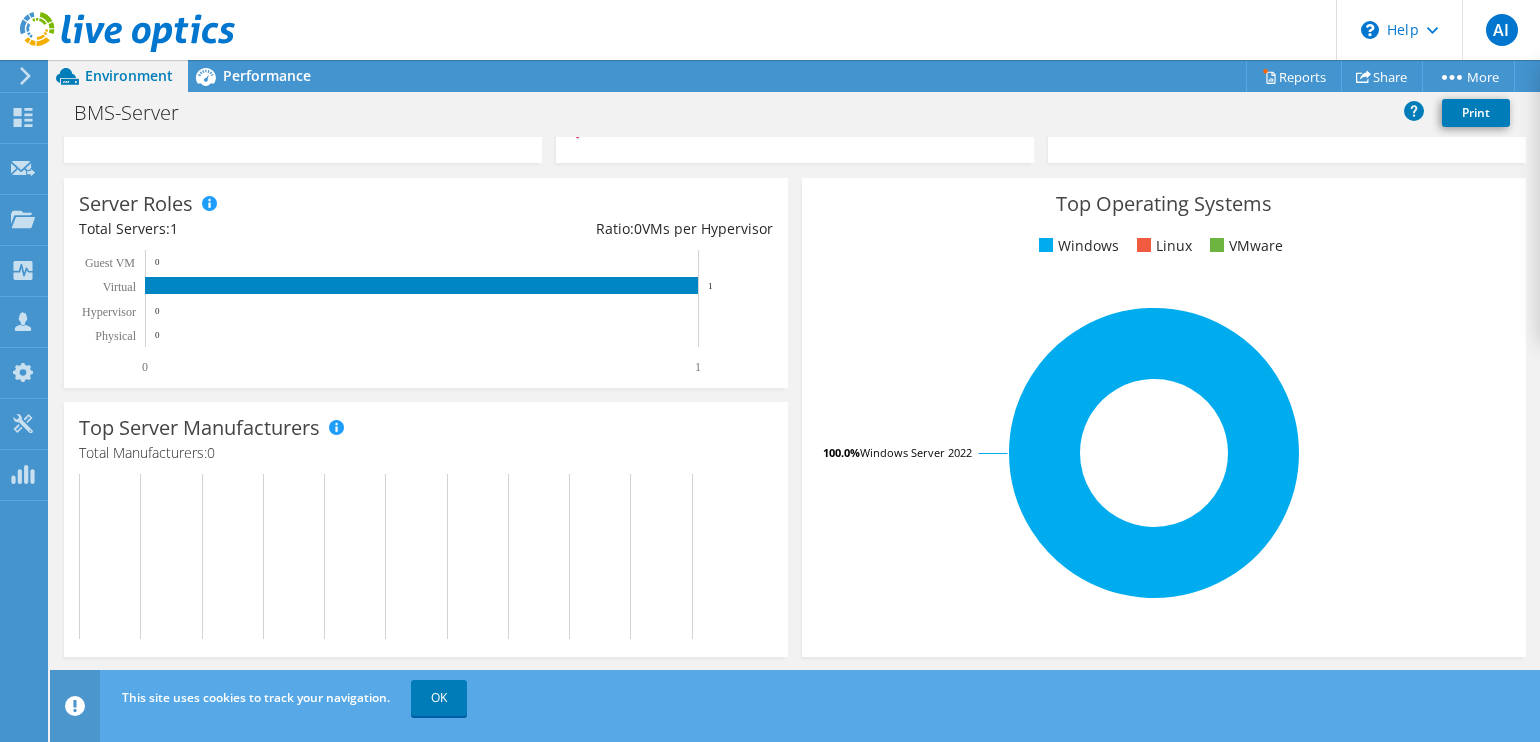 scroll, scrollTop: 219, scrollLeft: 0, axis: vertical 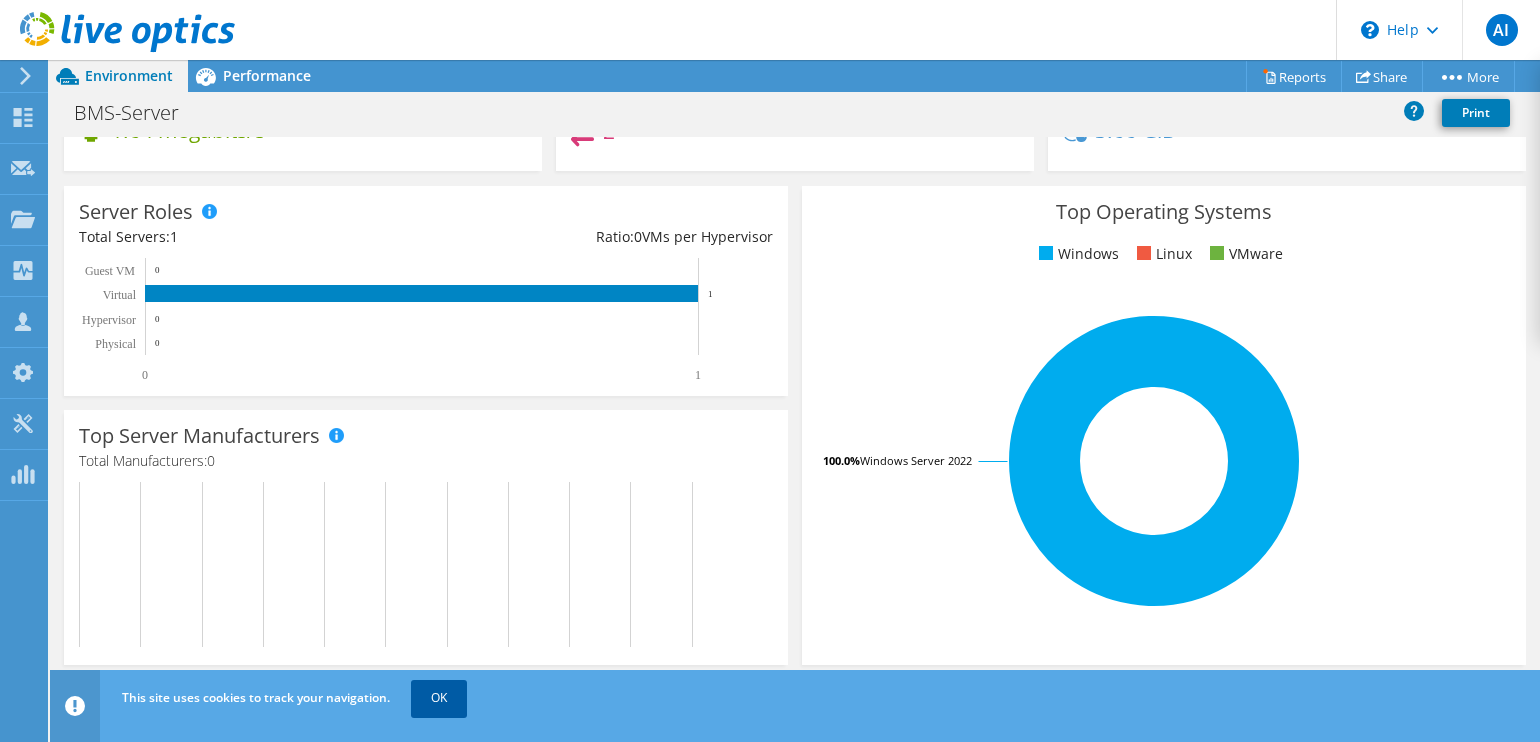 click on "OK" at bounding box center [439, 698] 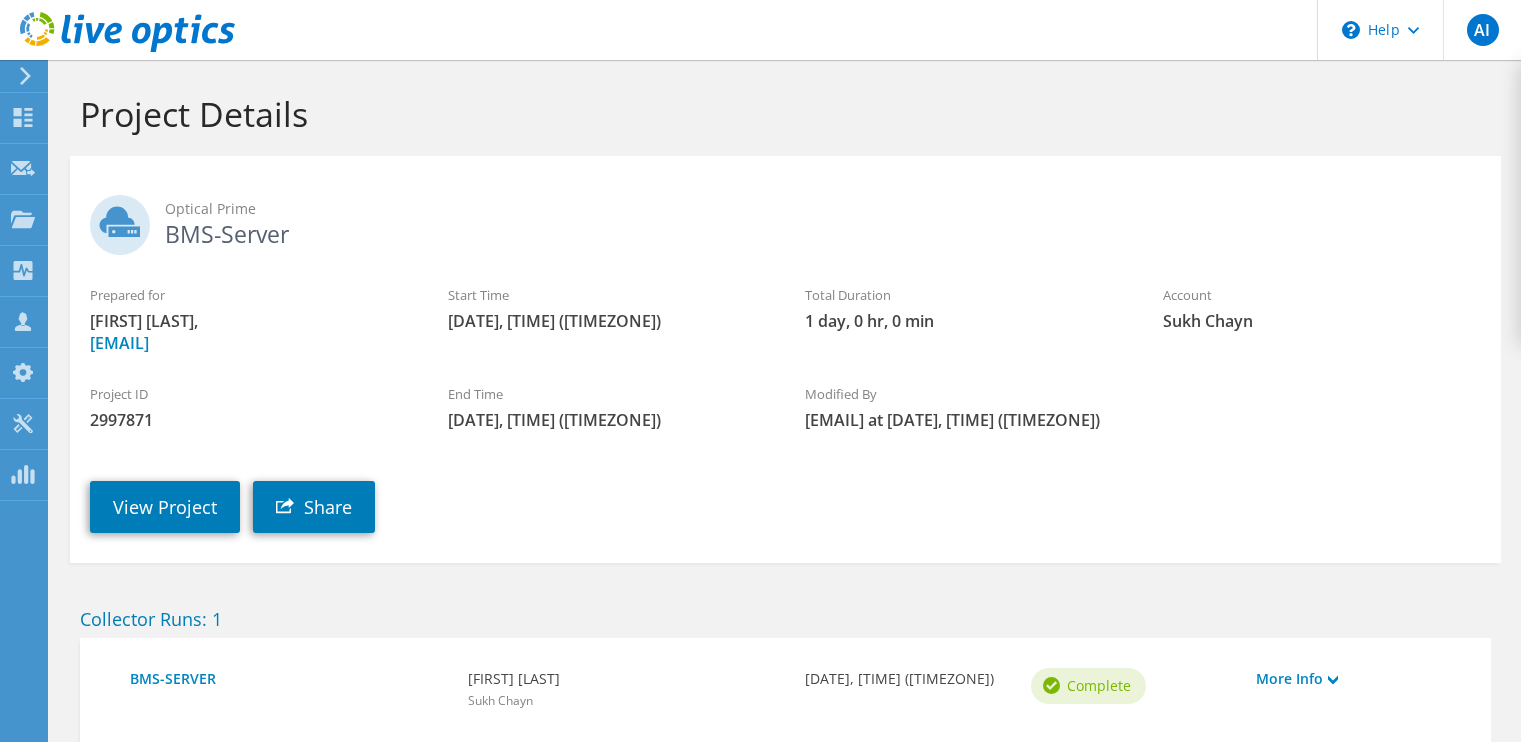 scroll, scrollTop: 140, scrollLeft: 0, axis: vertical 